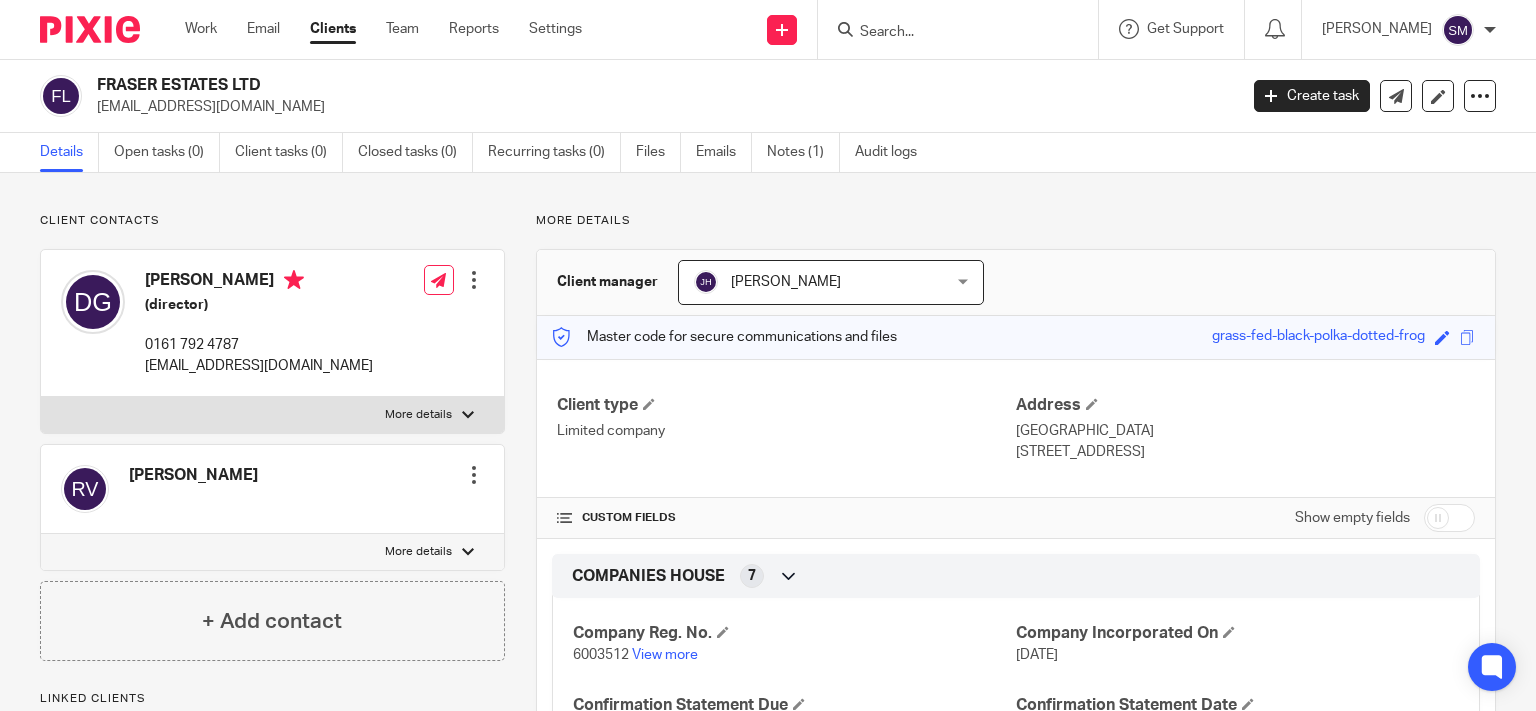 scroll, scrollTop: 0, scrollLeft: 0, axis: both 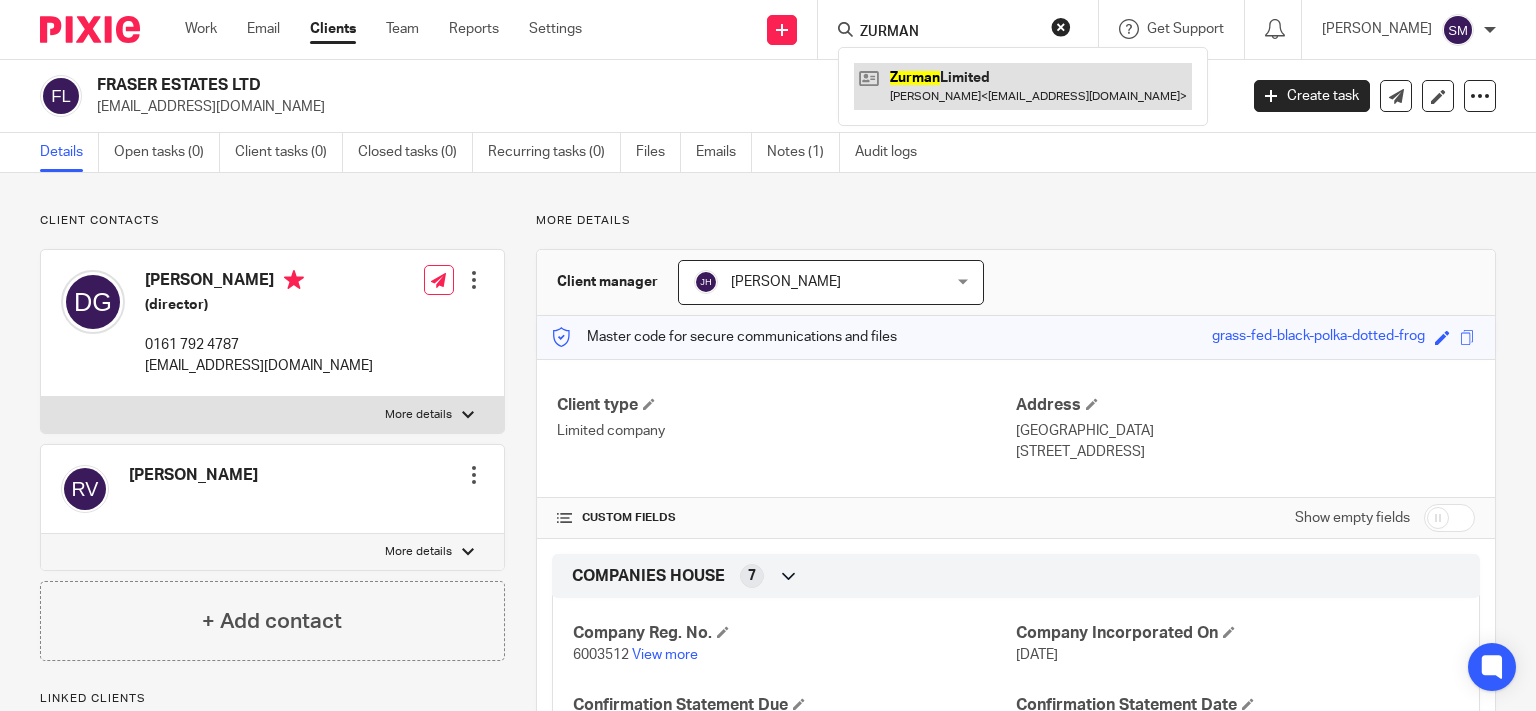 type on "ZURMAN" 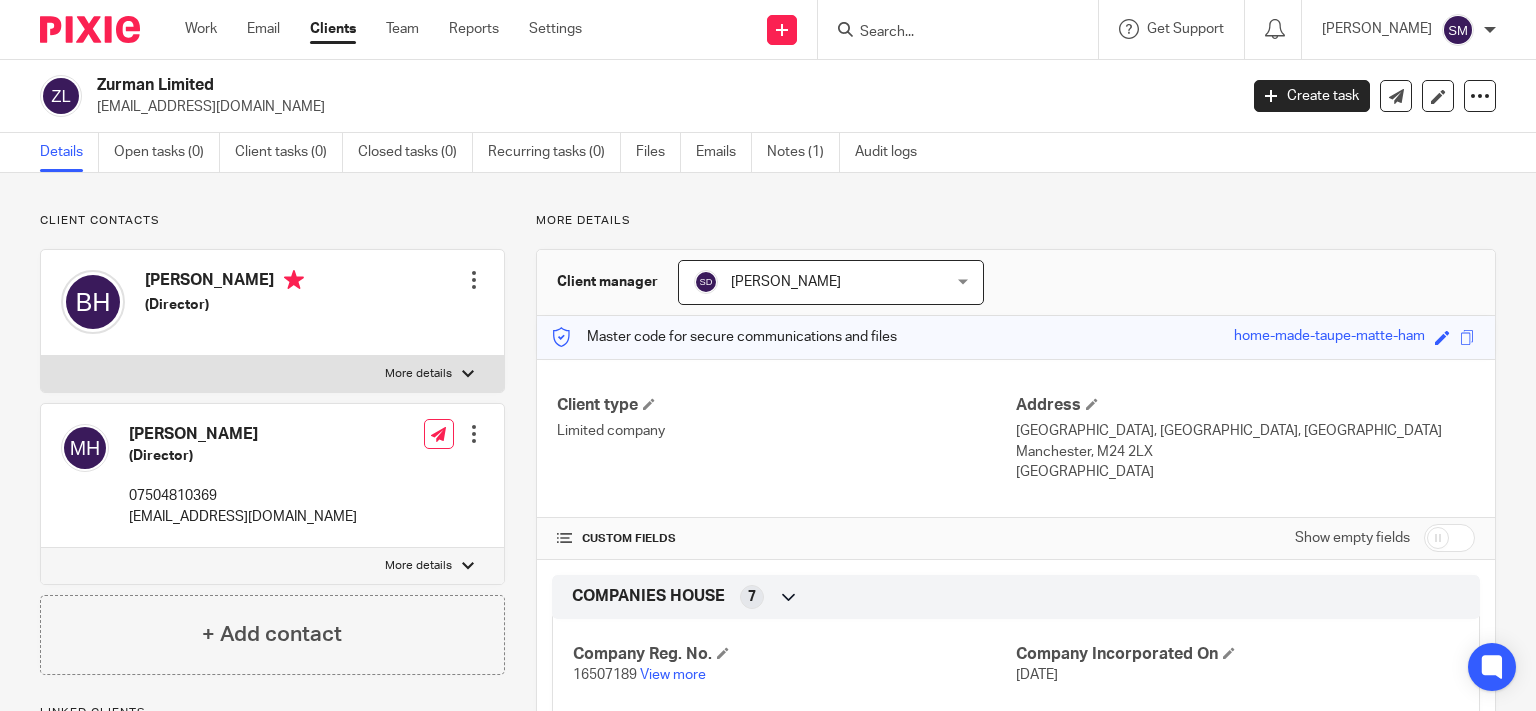 scroll, scrollTop: 0, scrollLeft: 0, axis: both 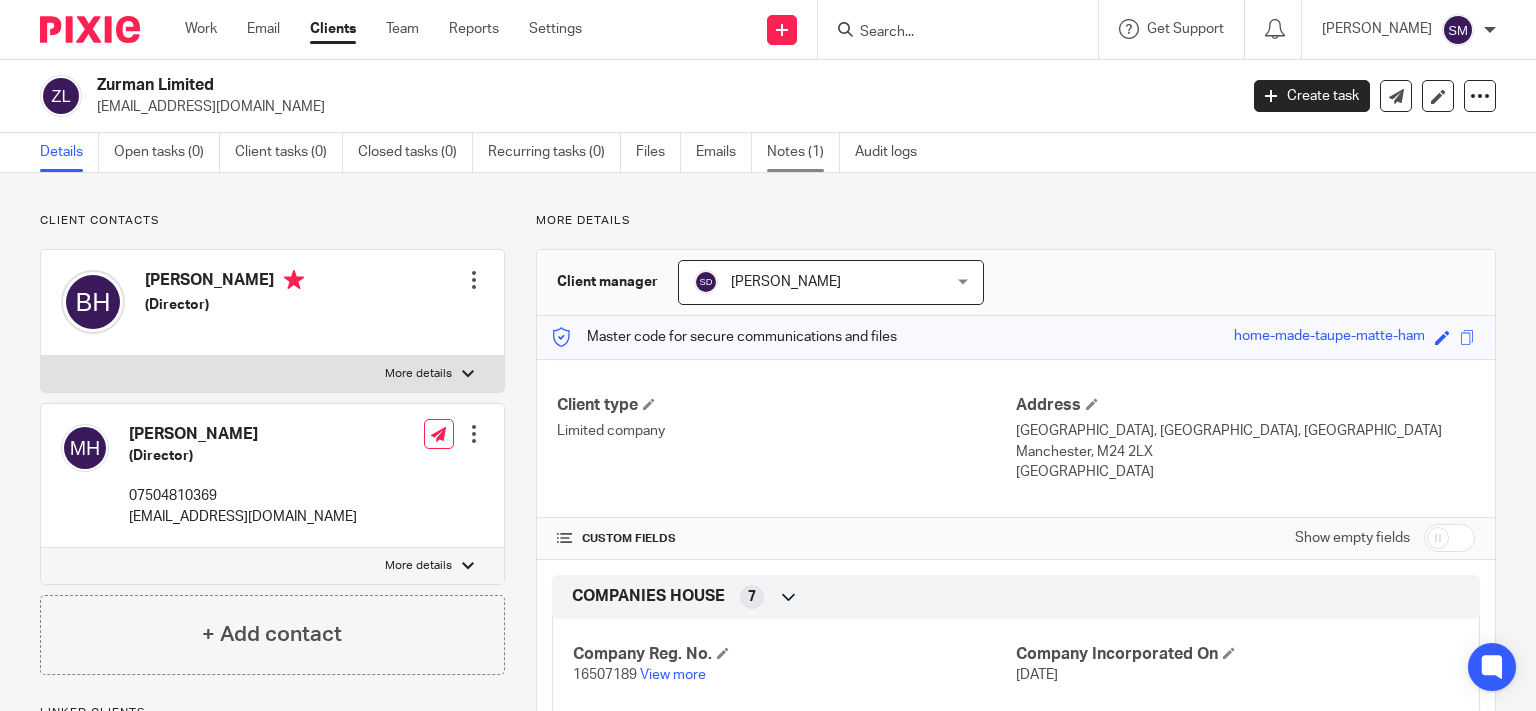 click on "Notes (1)" at bounding box center (803, 152) 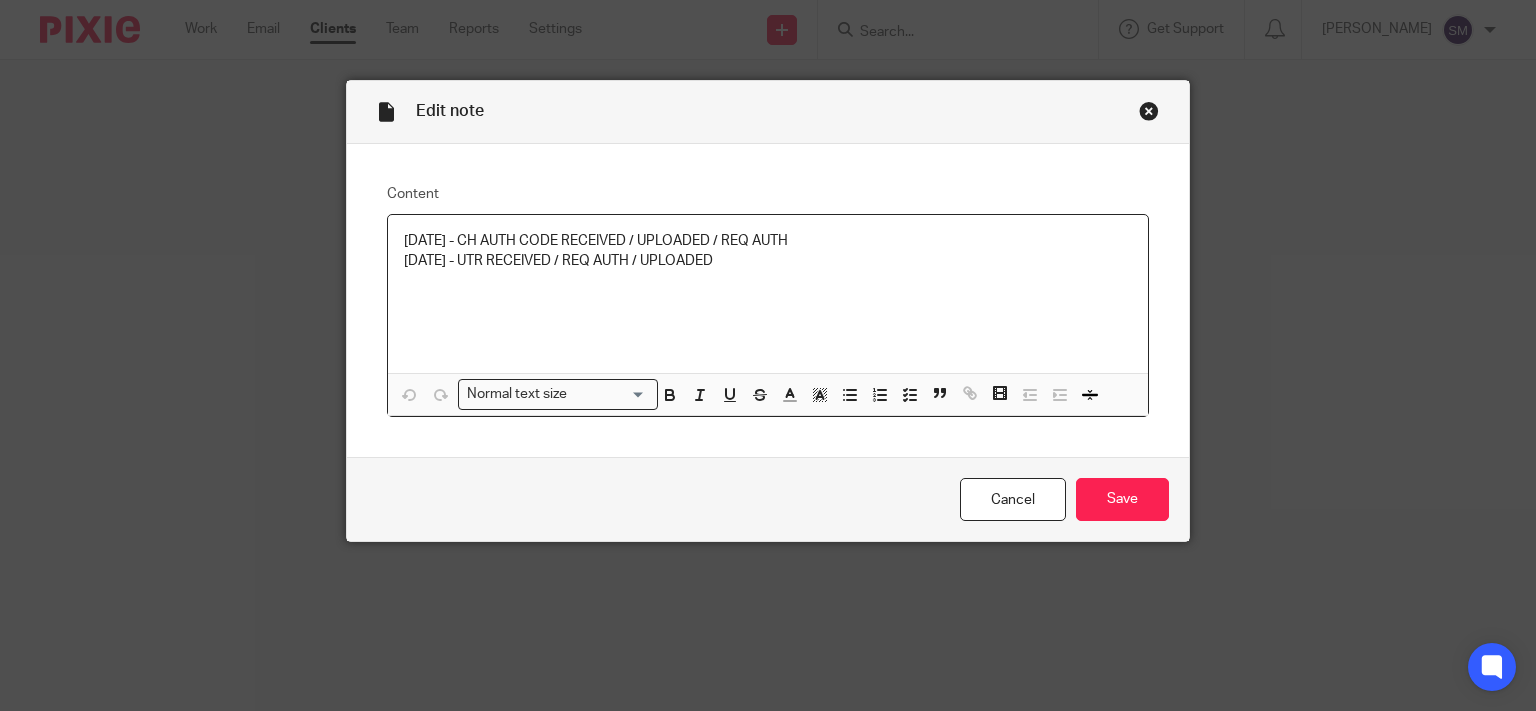scroll, scrollTop: 0, scrollLeft: 0, axis: both 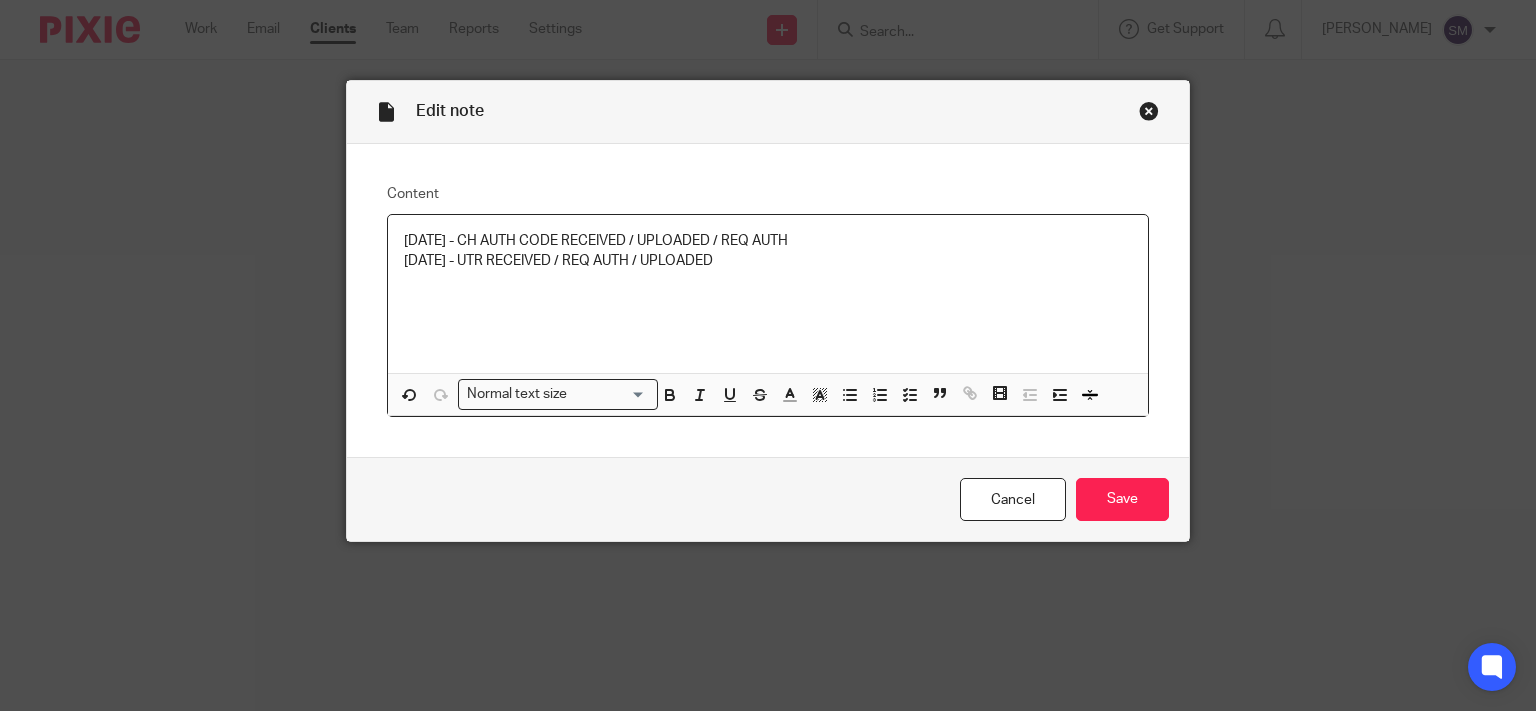 type 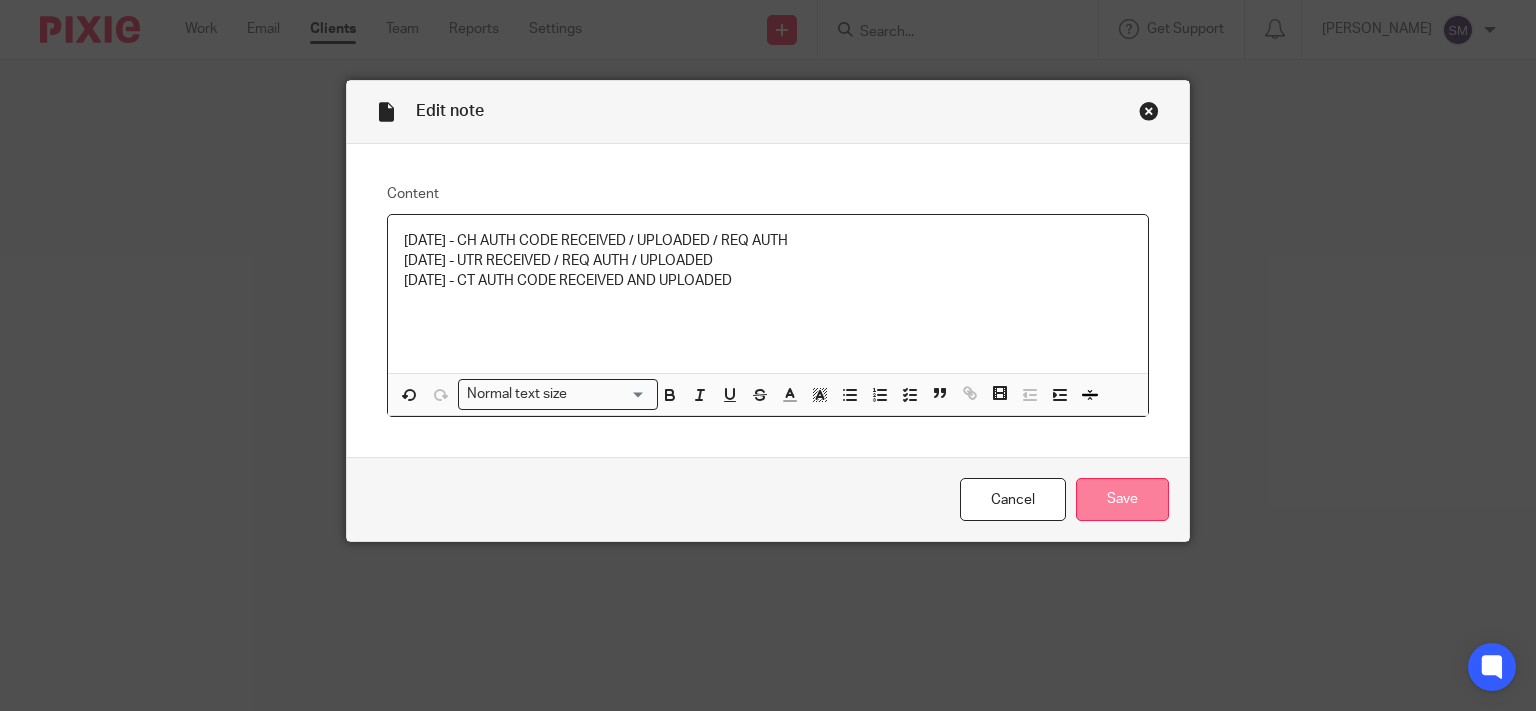 click on "Save" at bounding box center (1122, 499) 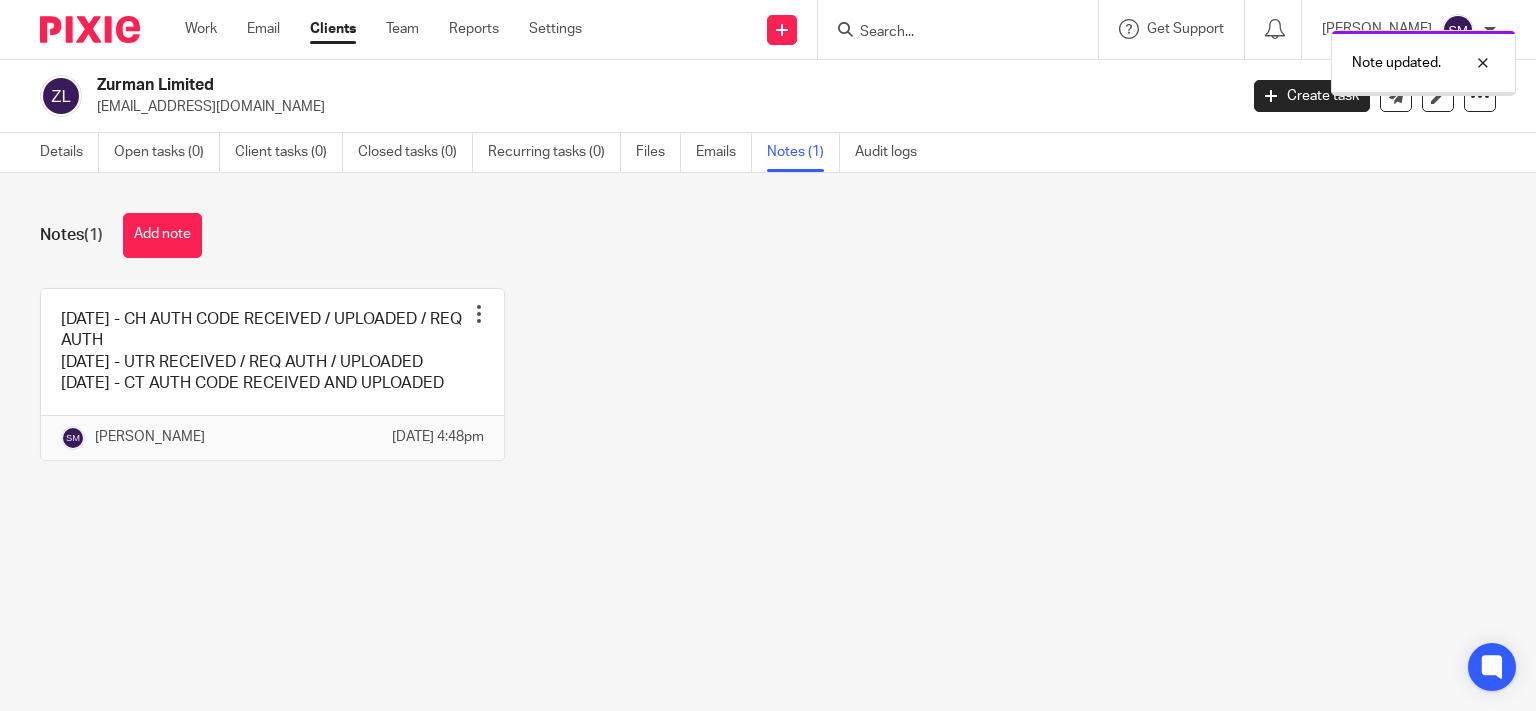 scroll, scrollTop: 0, scrollLeft: 0, axis: both 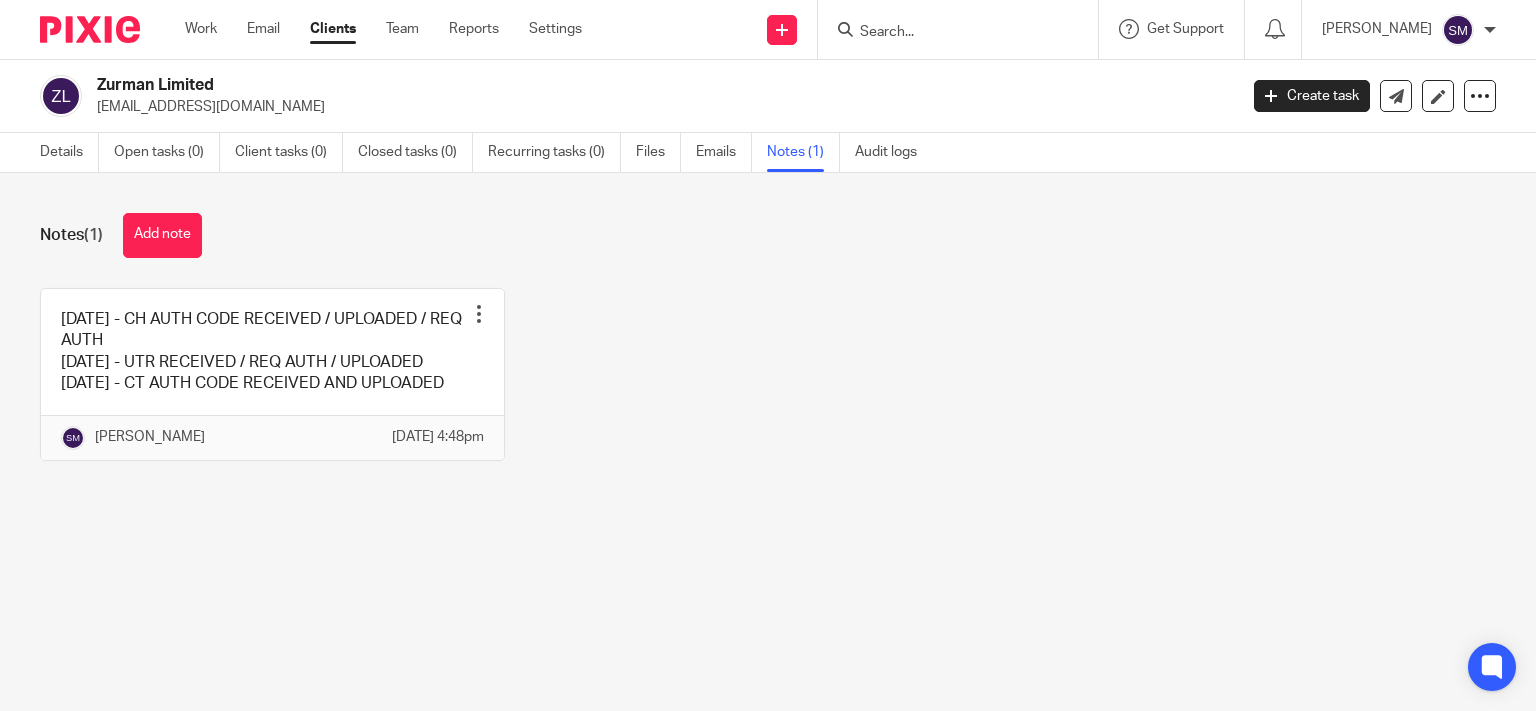 click at bounding box center (948, 33) 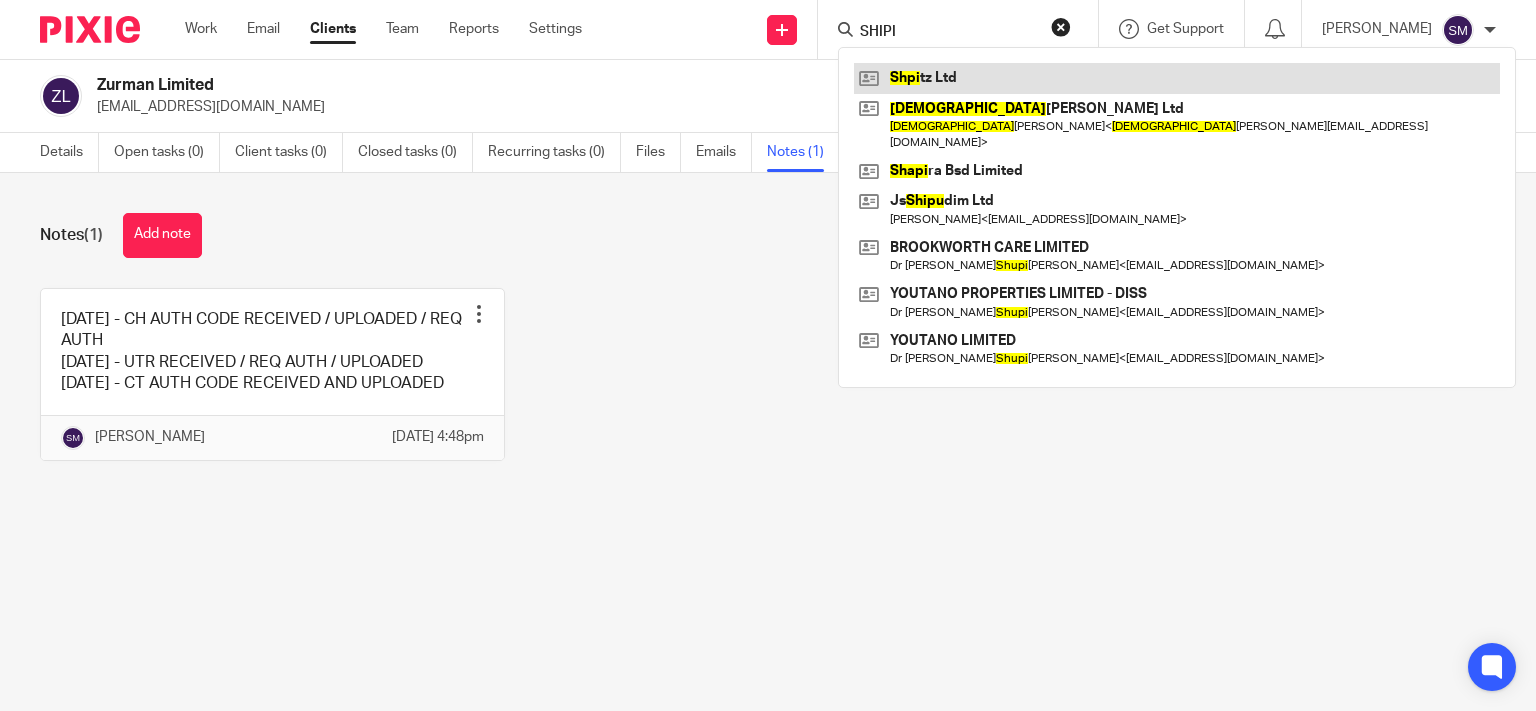 type on "SHIPI" 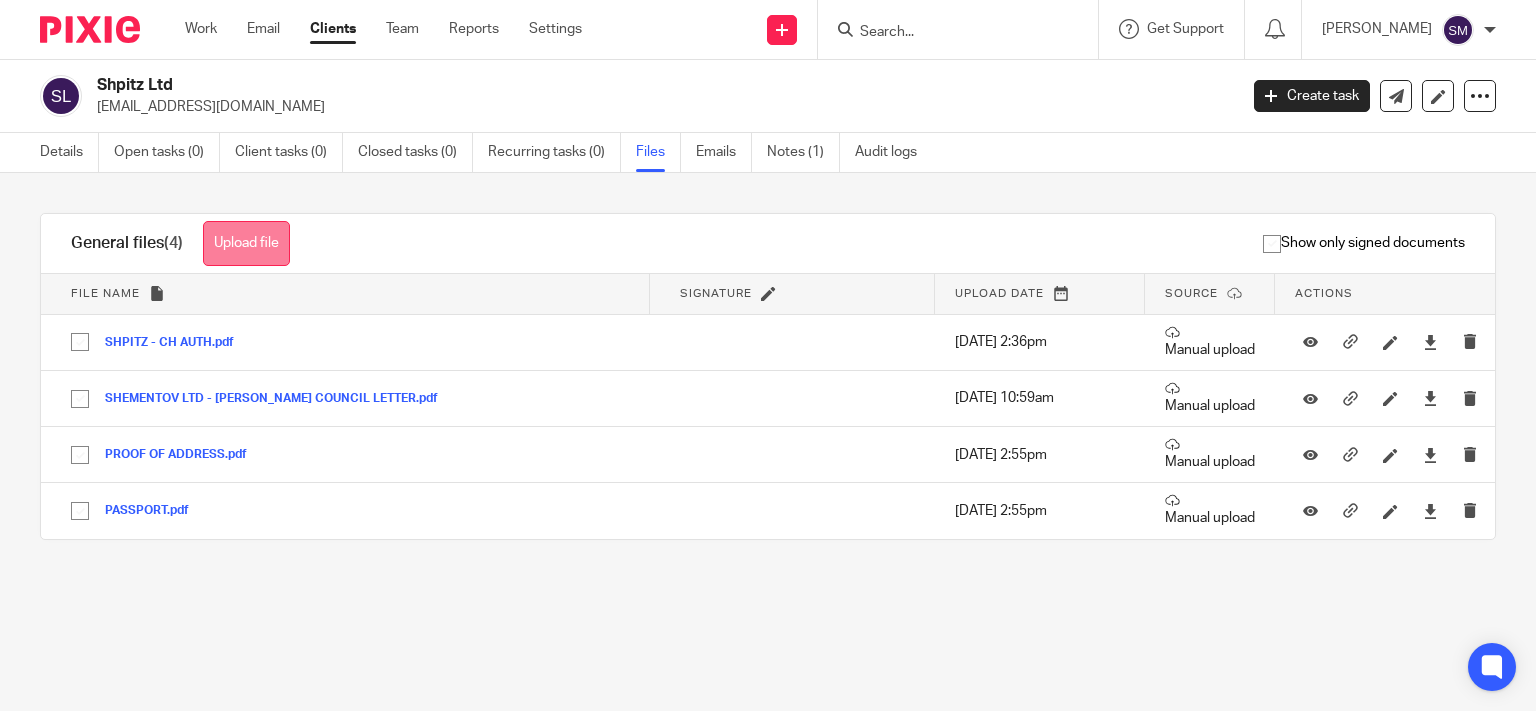 scroll, scrollTop: 0, scrollLeft: 0, axis: both 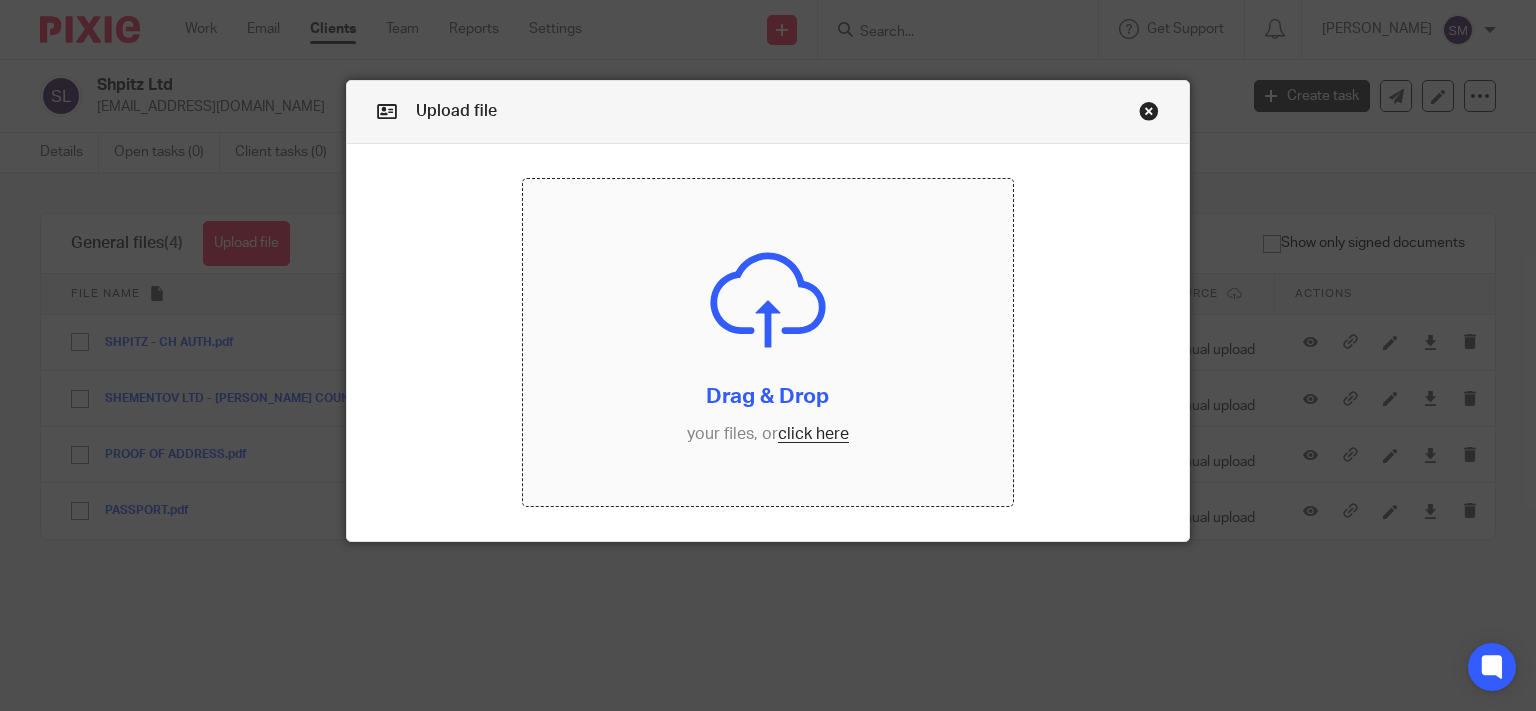 click at bounding box center (768, 342) 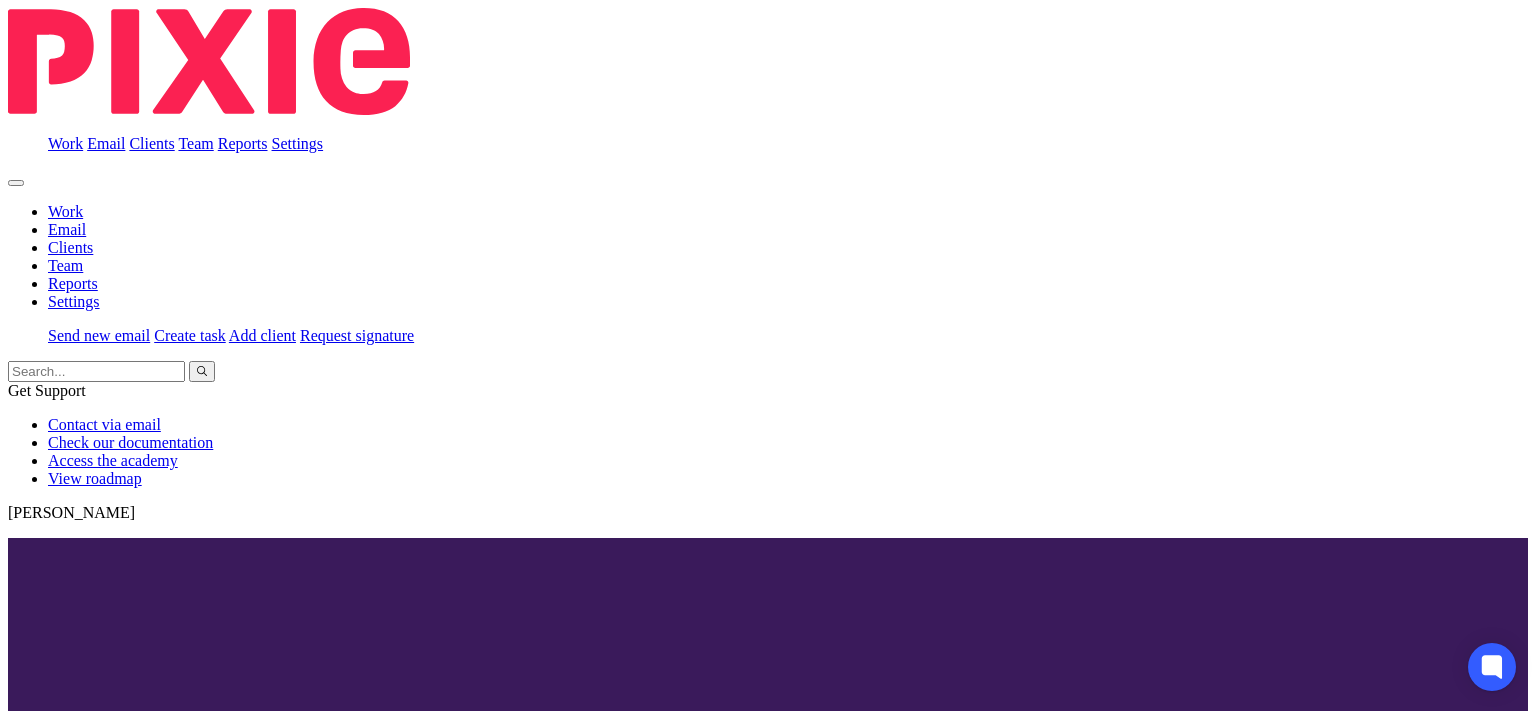 scroll, scrollTop: 0, scrollLeft: 0, axis: both 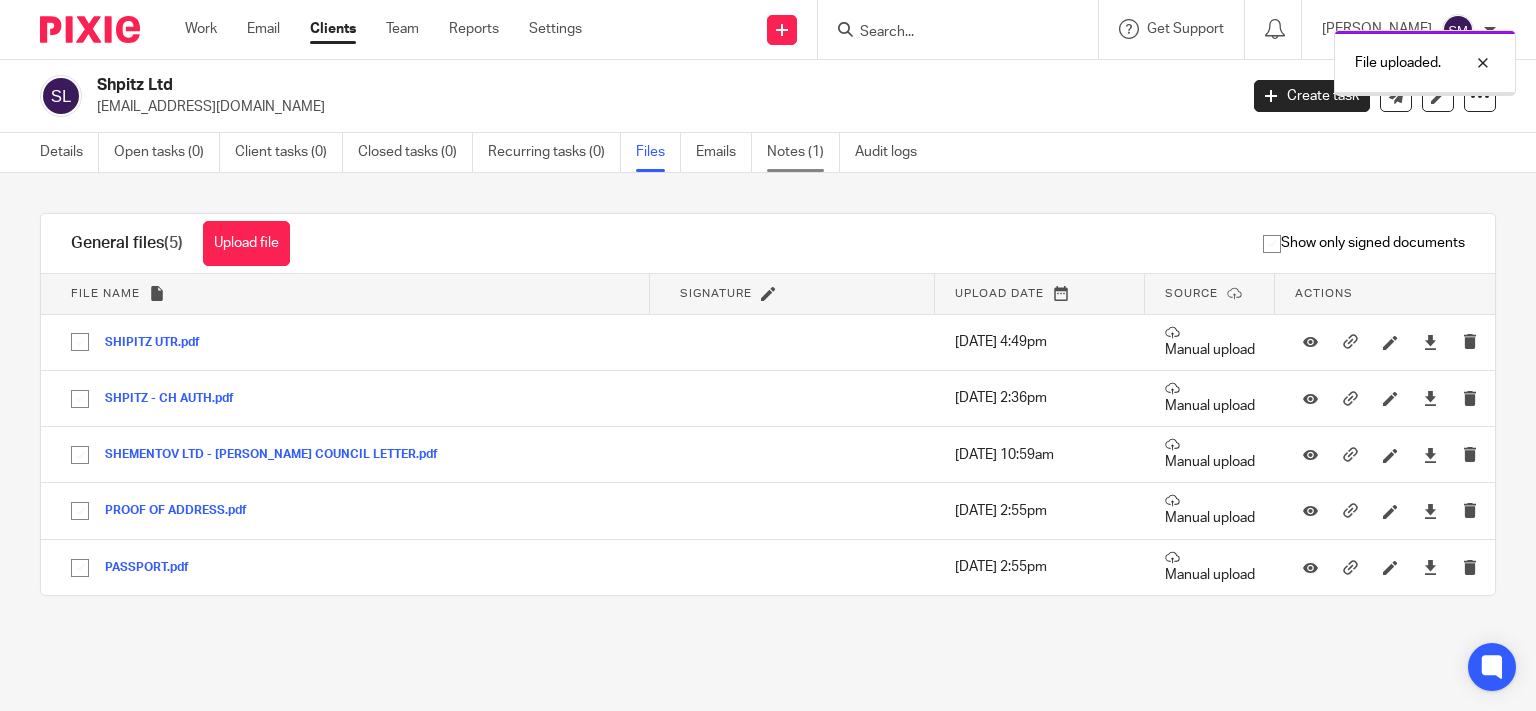 click on "Notes (1)" at bounding box center [803, 152] 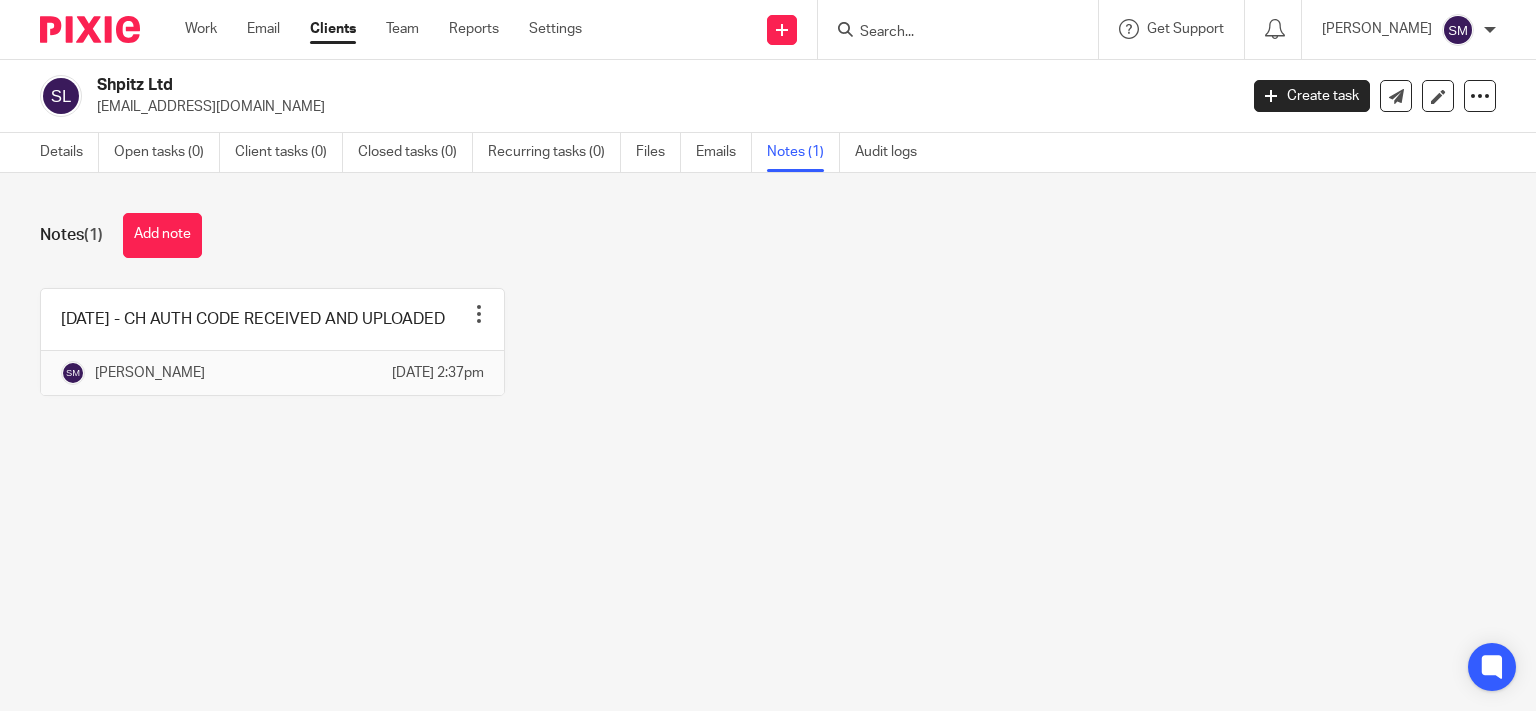 scroll, scrollTop: 0, scrollLeft: 0, axis: both 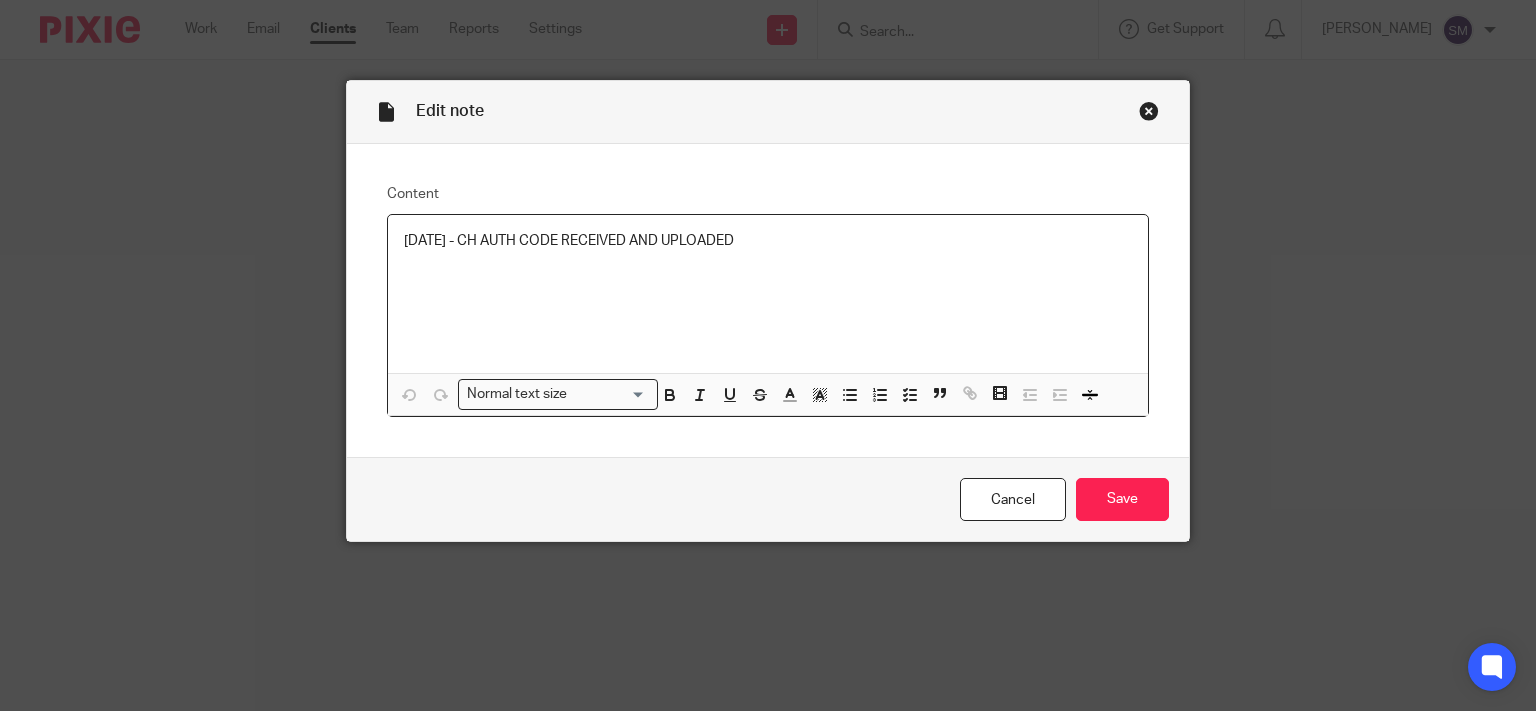 click on "[DATE] - CH AUTH CODE RECEIVED AND UPLOADED" at bounding box center (768, 241) 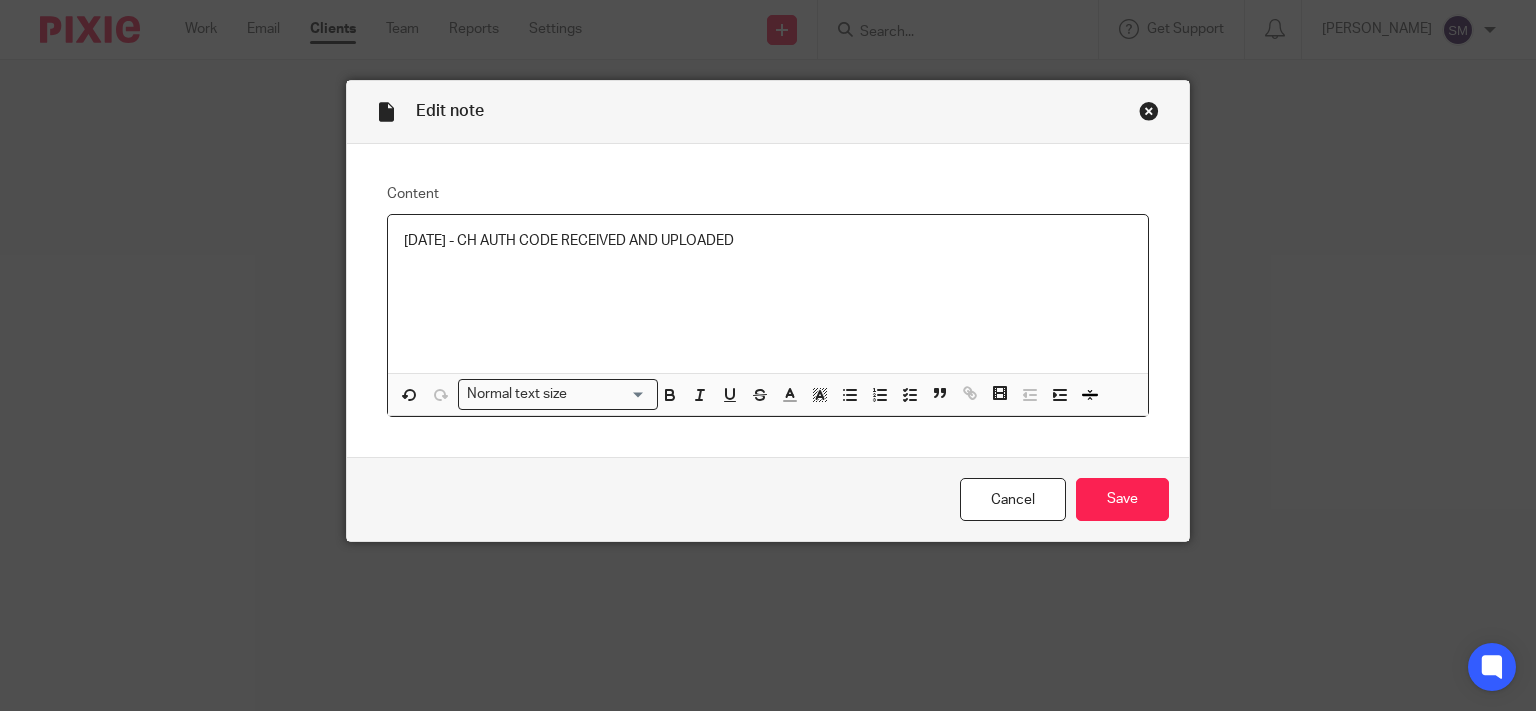 type 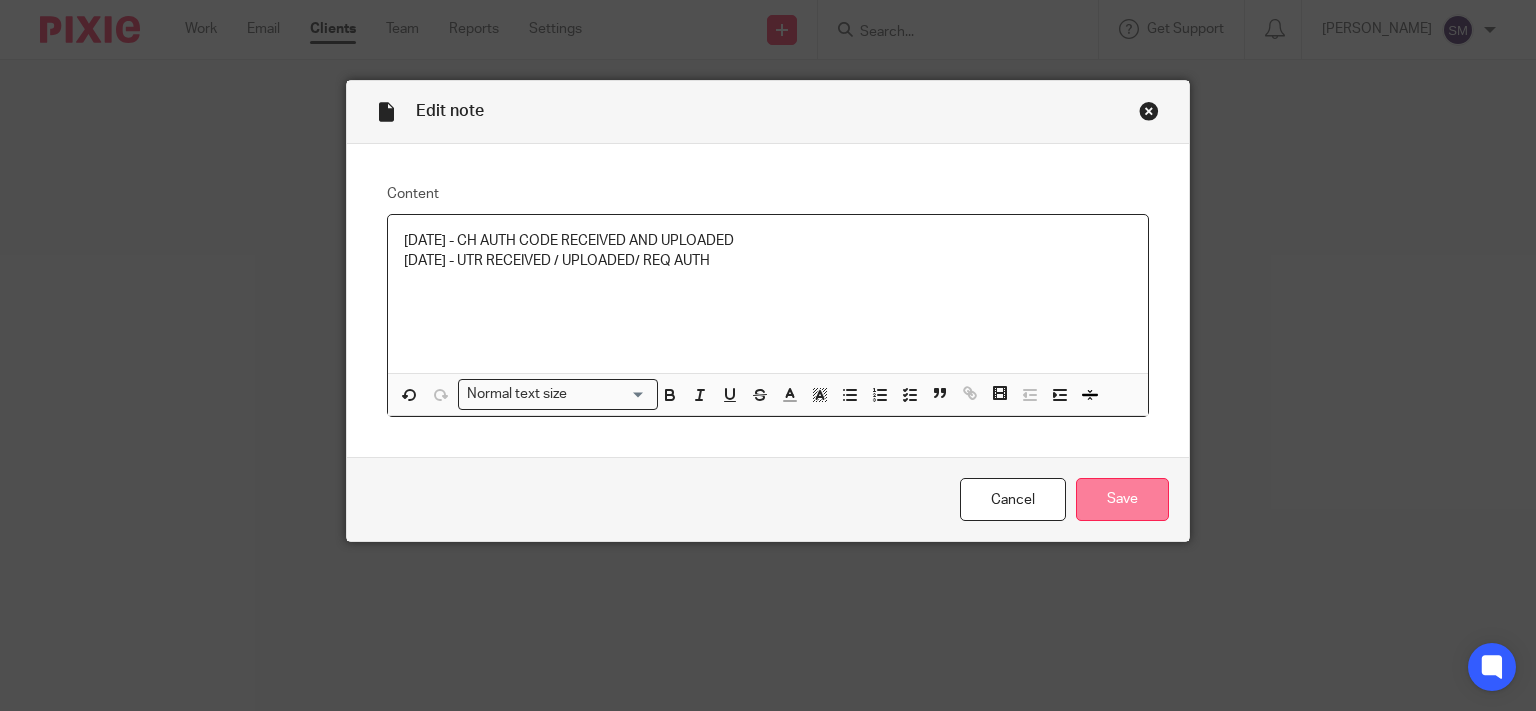 click on "Save" at bounding box center (1122, 499) 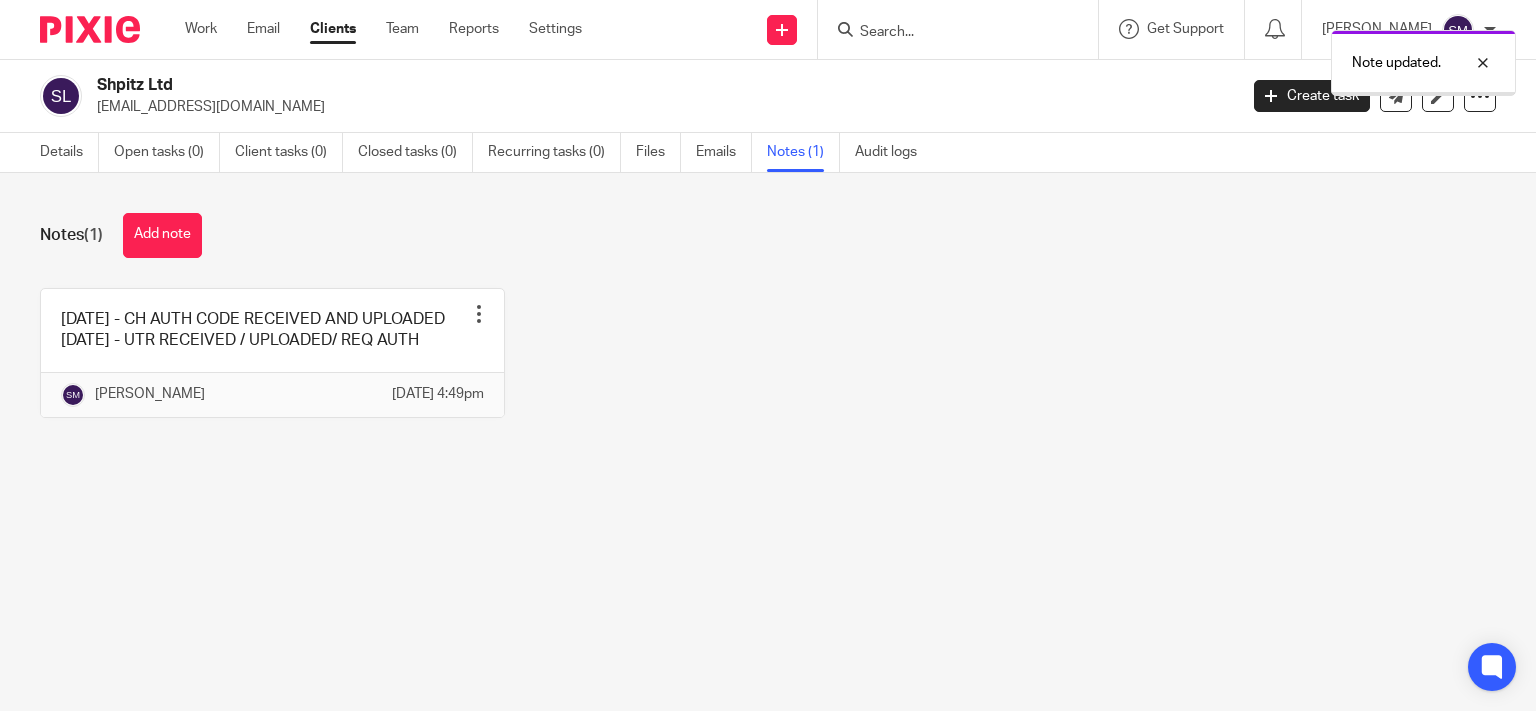scroll, scrollTop: 0, scrollLeft: 0, axis: both 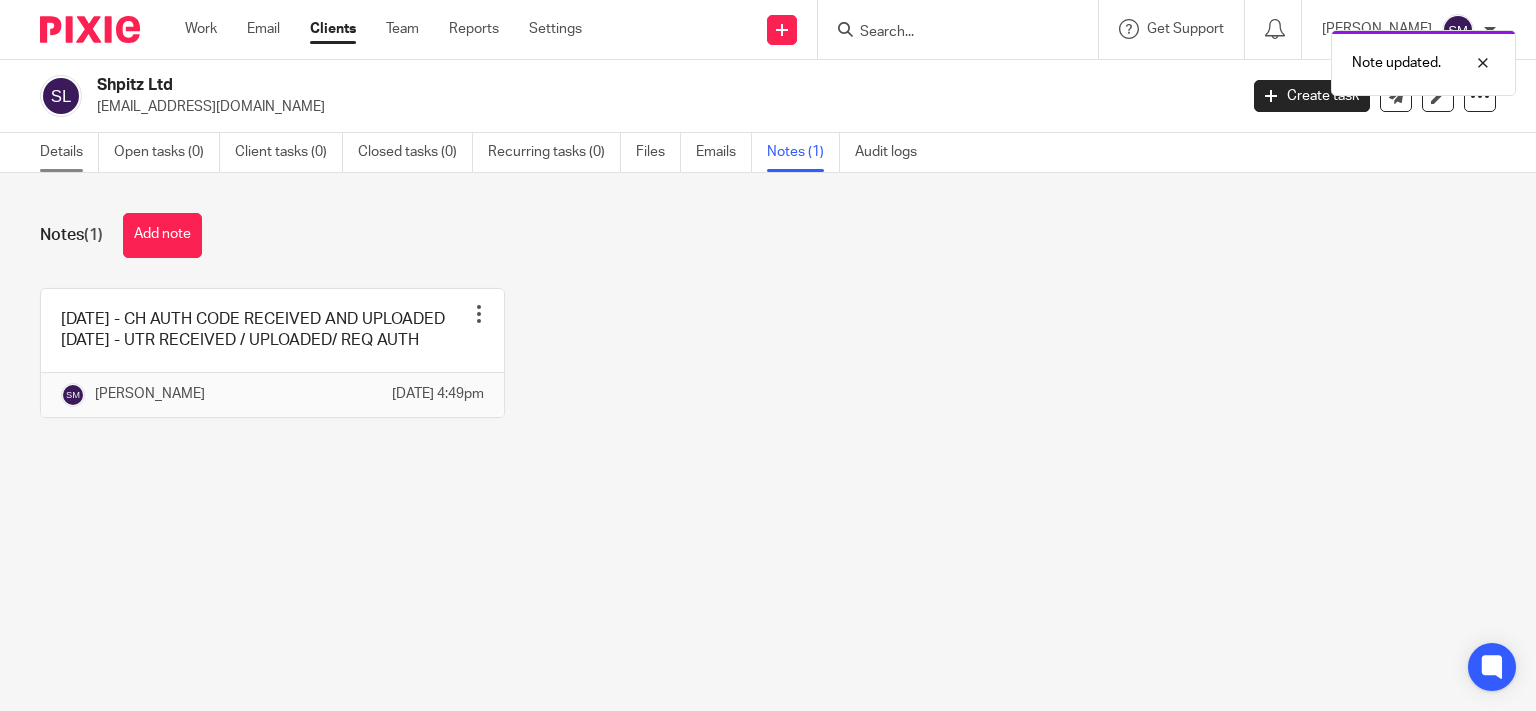 click on "Details" at bounding box center [69, 152] 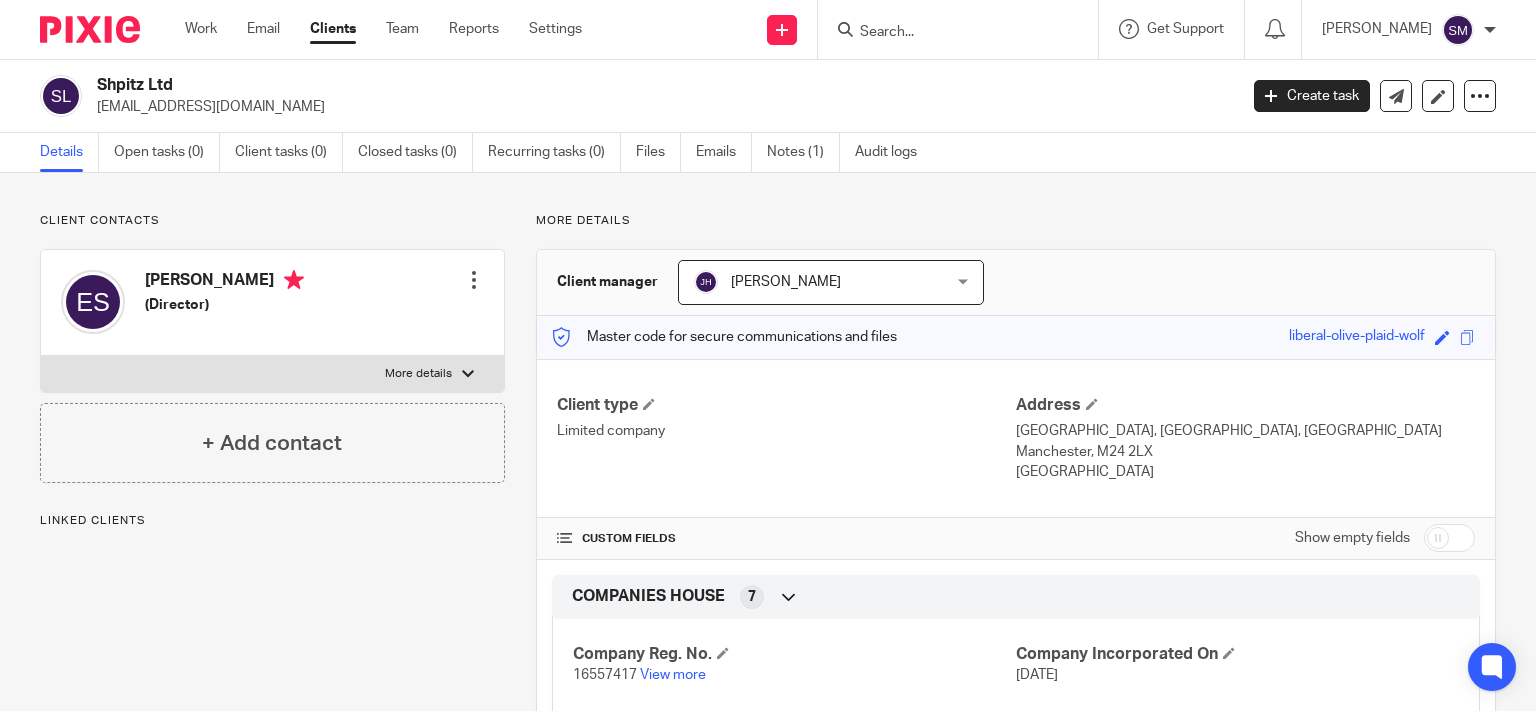 scroll, scrollTop: 0, scrollLeft: 0, axis: both 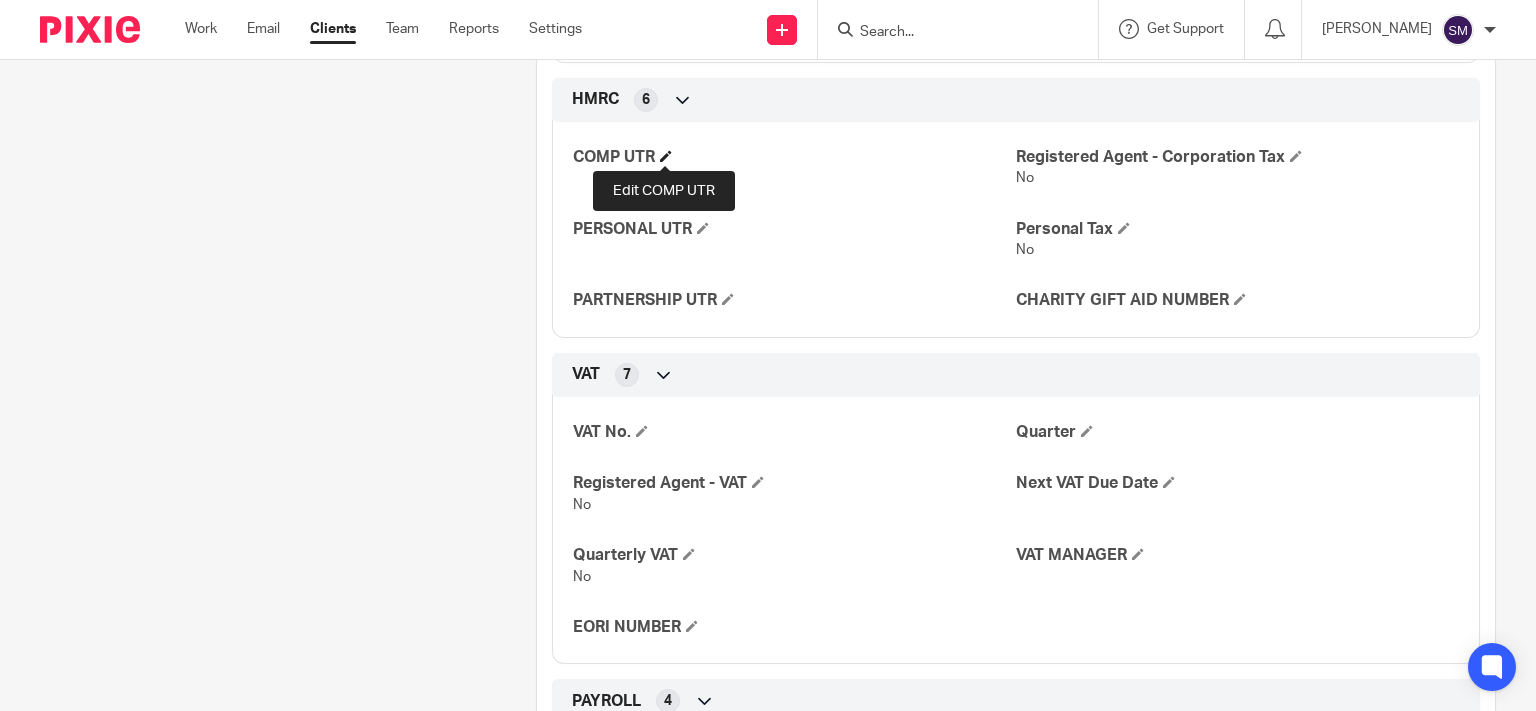 click at bounding box center [666, 156] 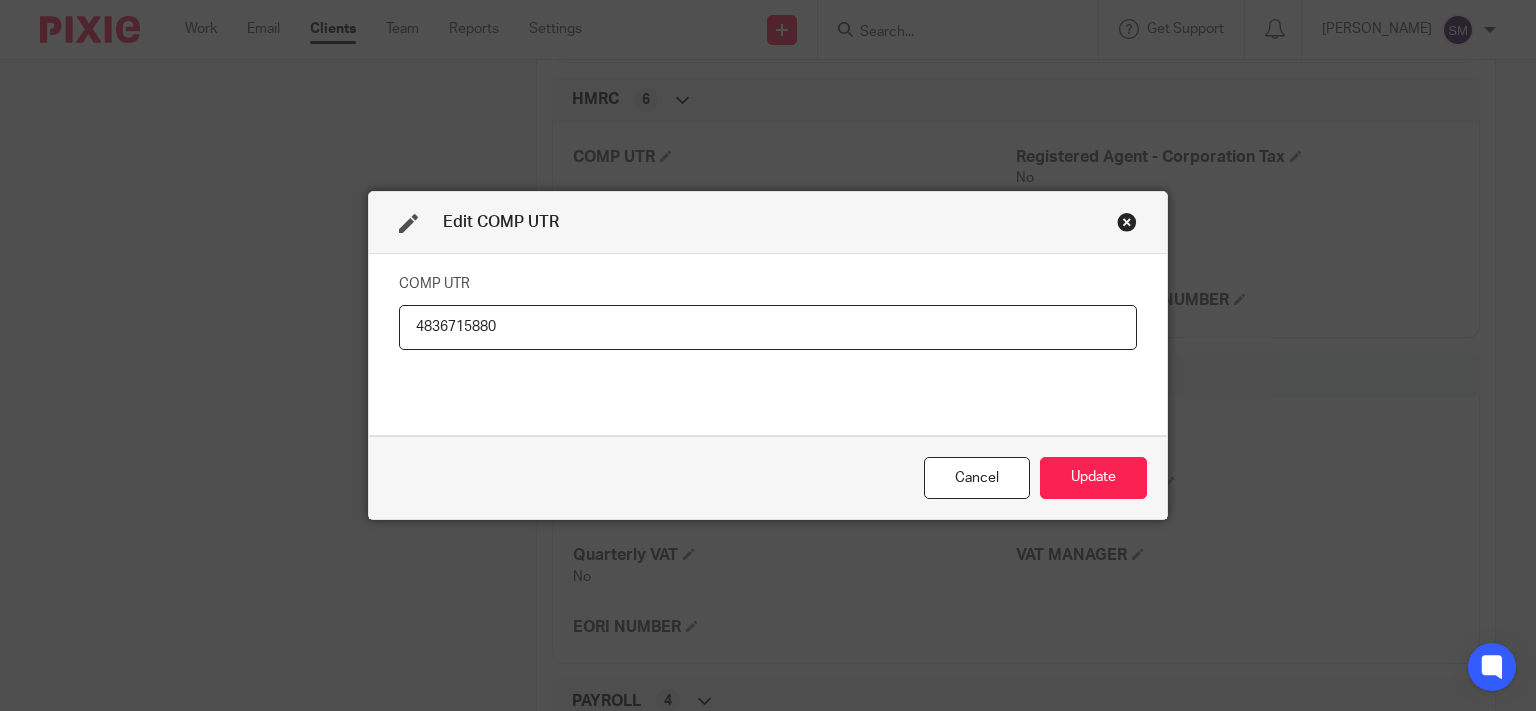 click on "4836715880" at bounding box center (768, 327) 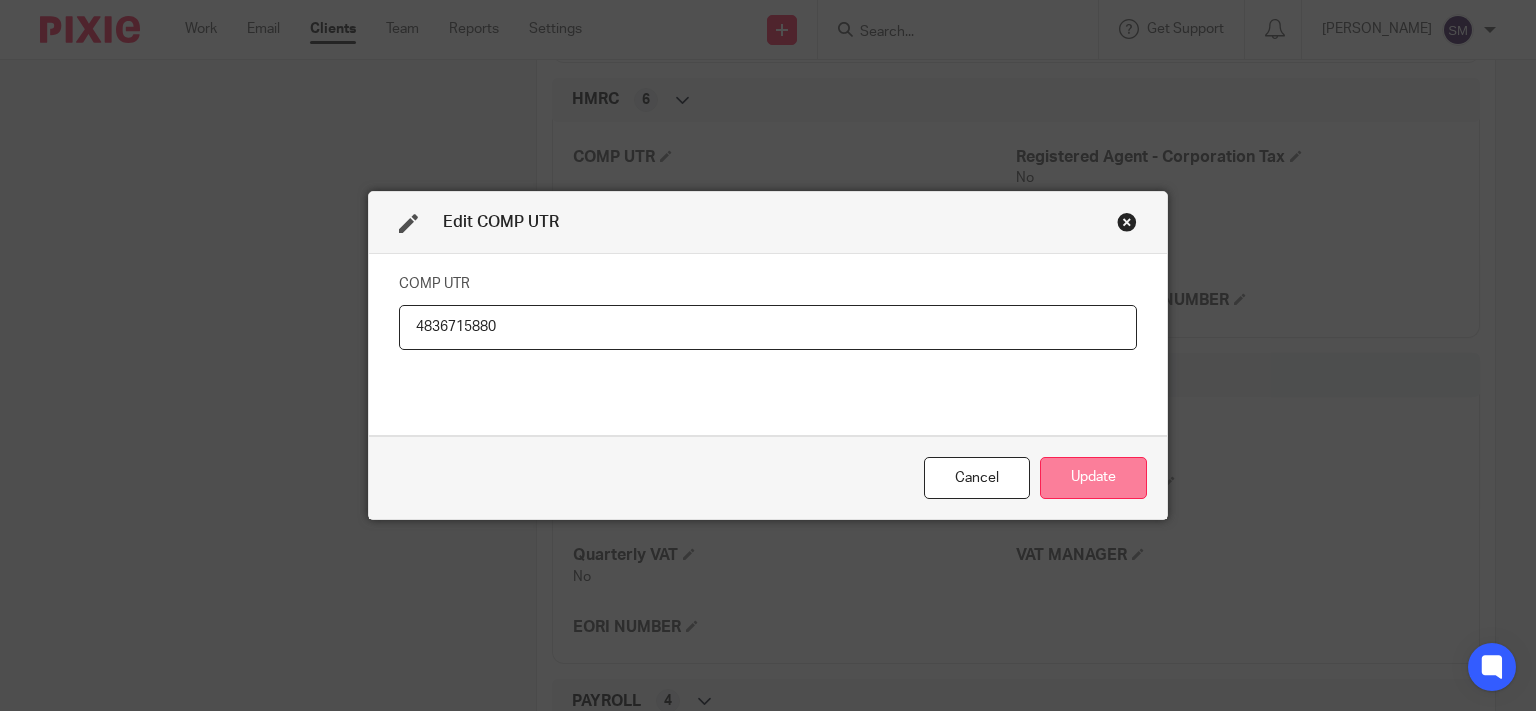 type on "4836715880" 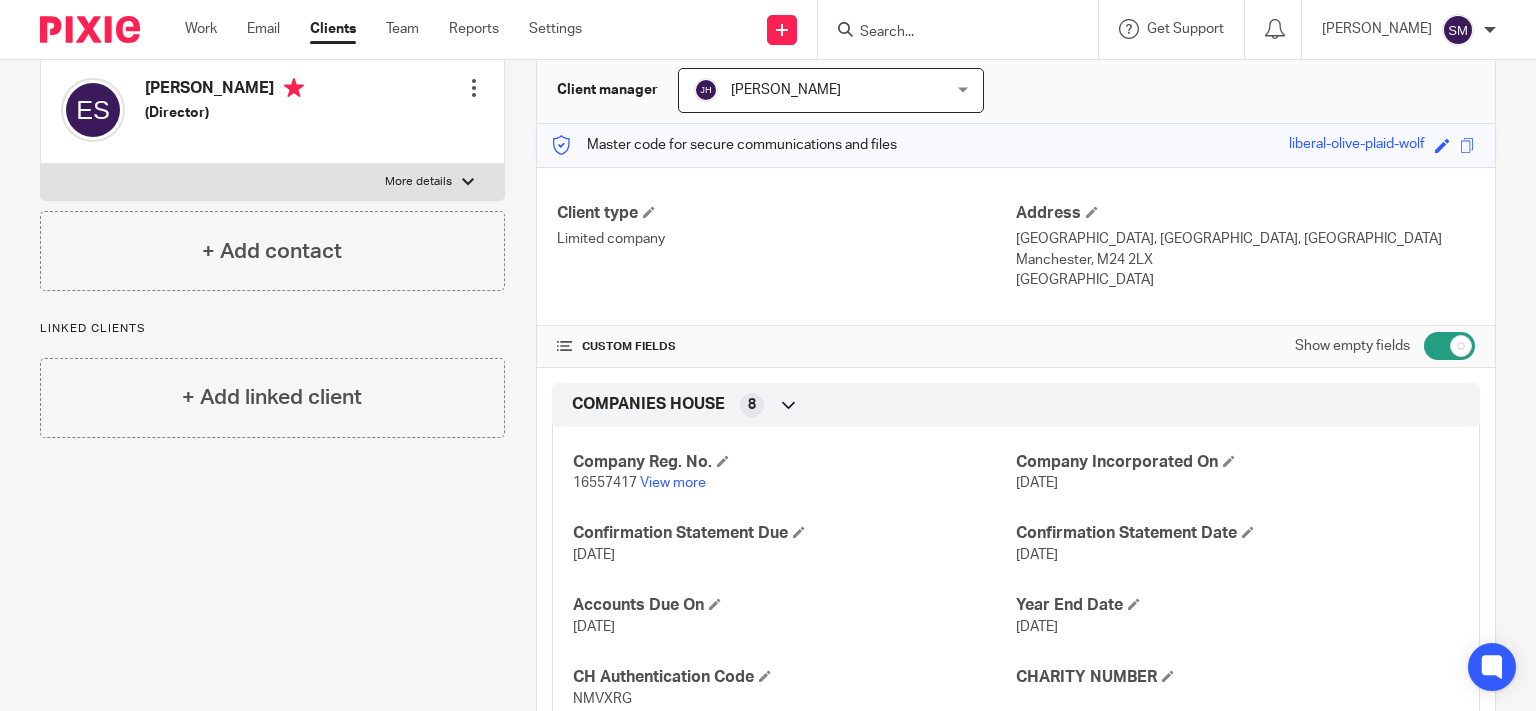 scroll, scrollTop: 0, scrollLeft: 0, axis: both 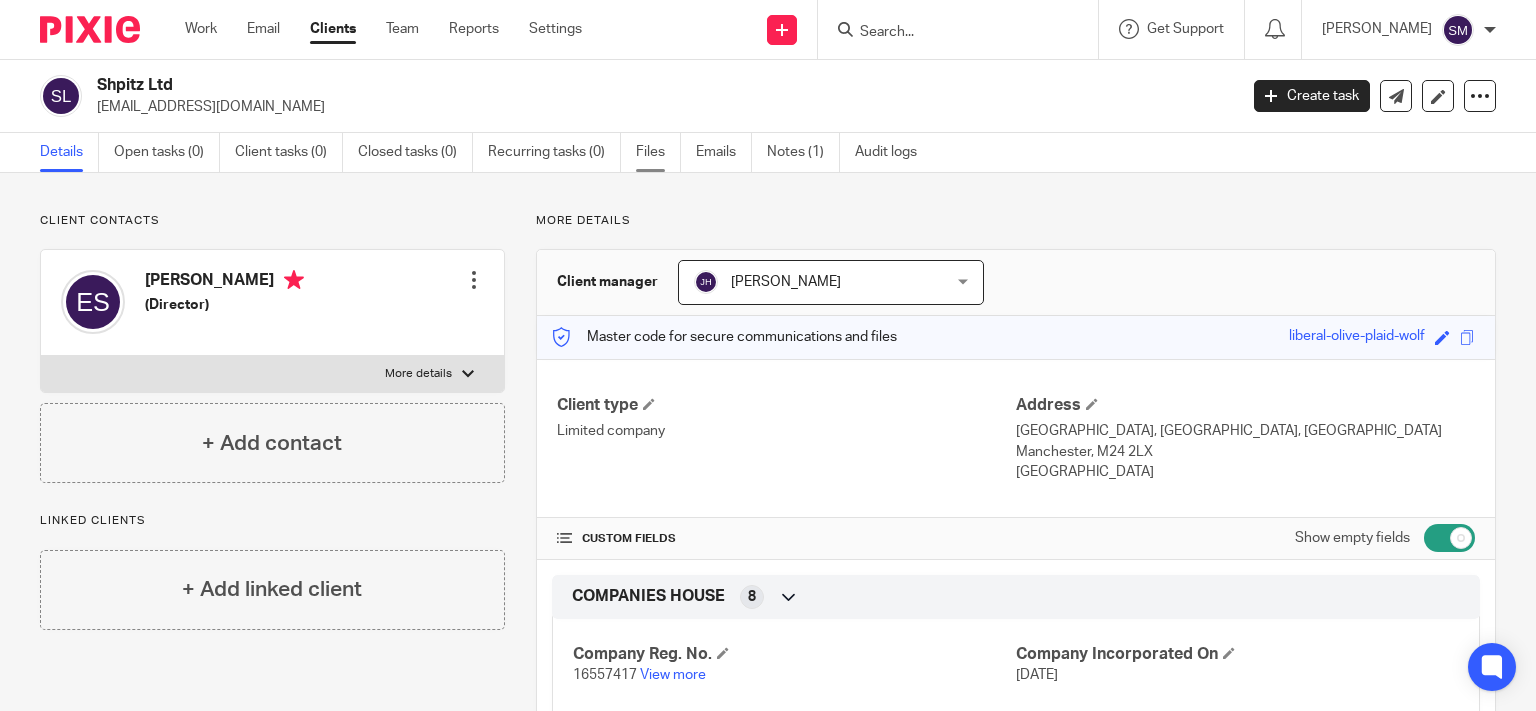 click on "Files" at bounding box center [658, 152] 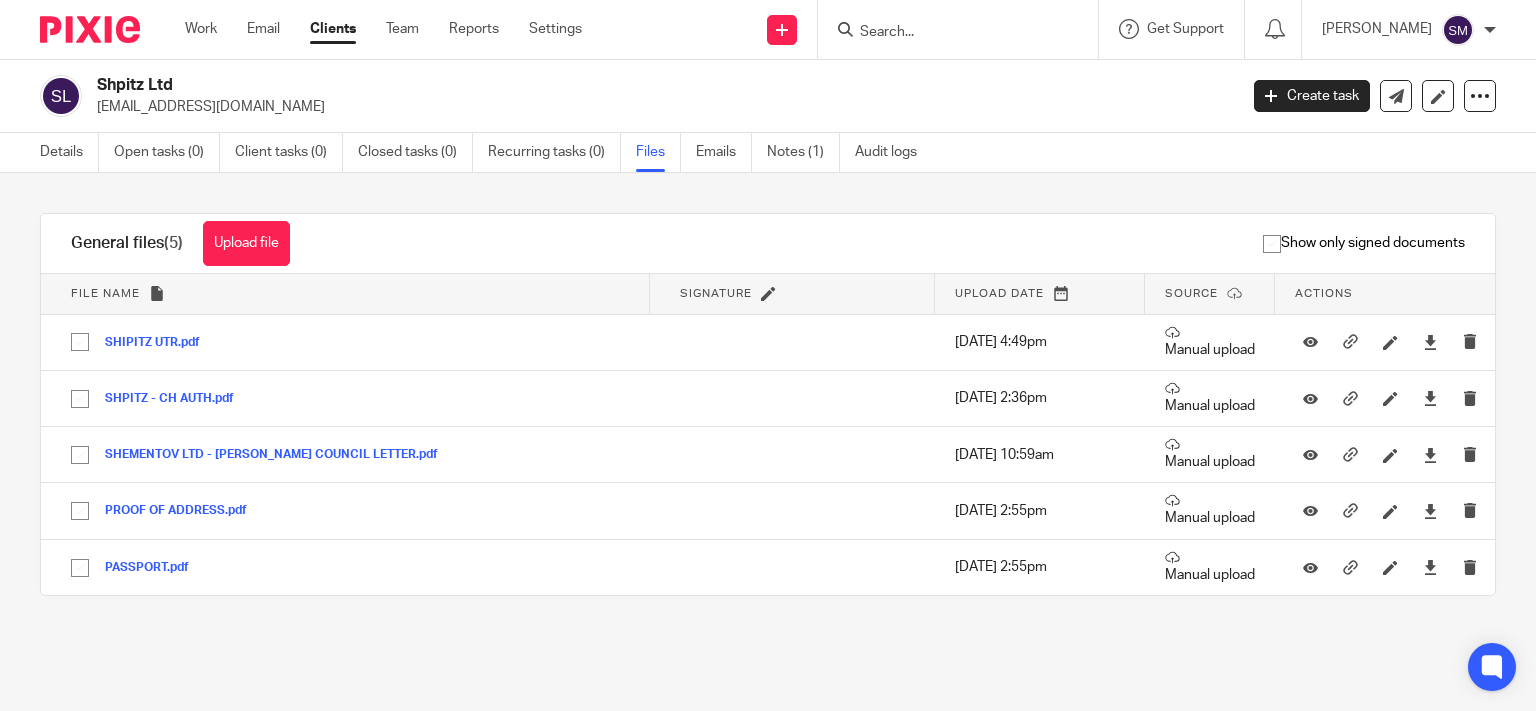scroll, scrollTop: 0, scrollLeft: 0, axis: both 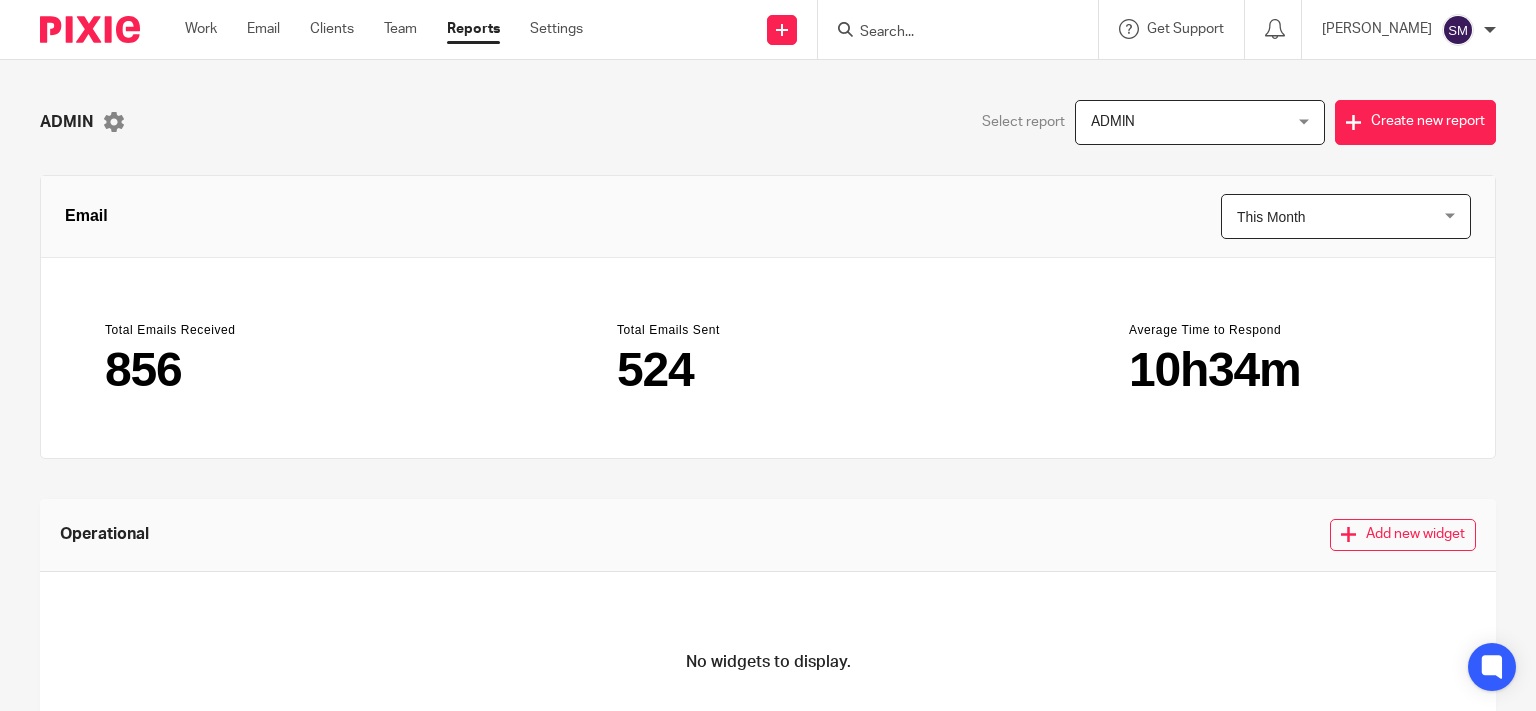 click at bounding box center (948, 33) 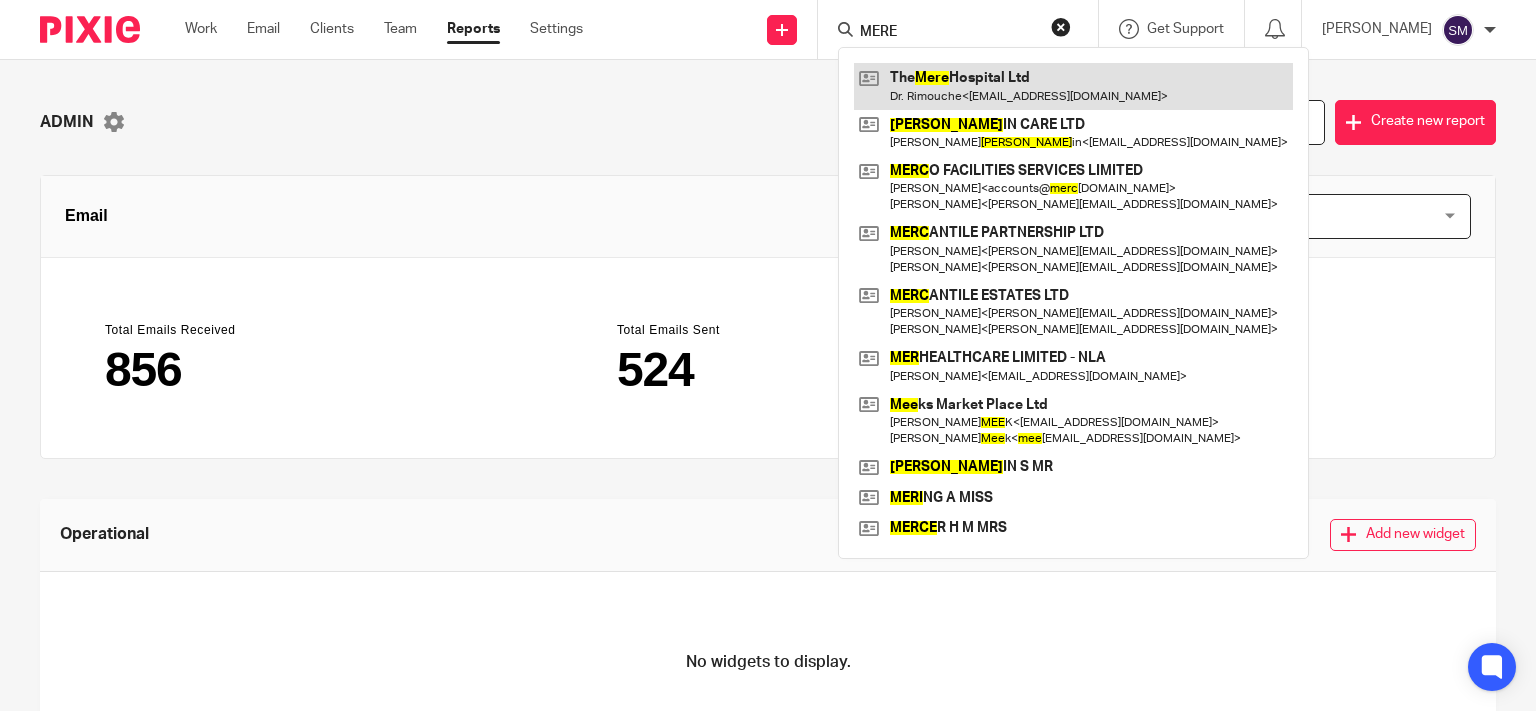type on "MERE" 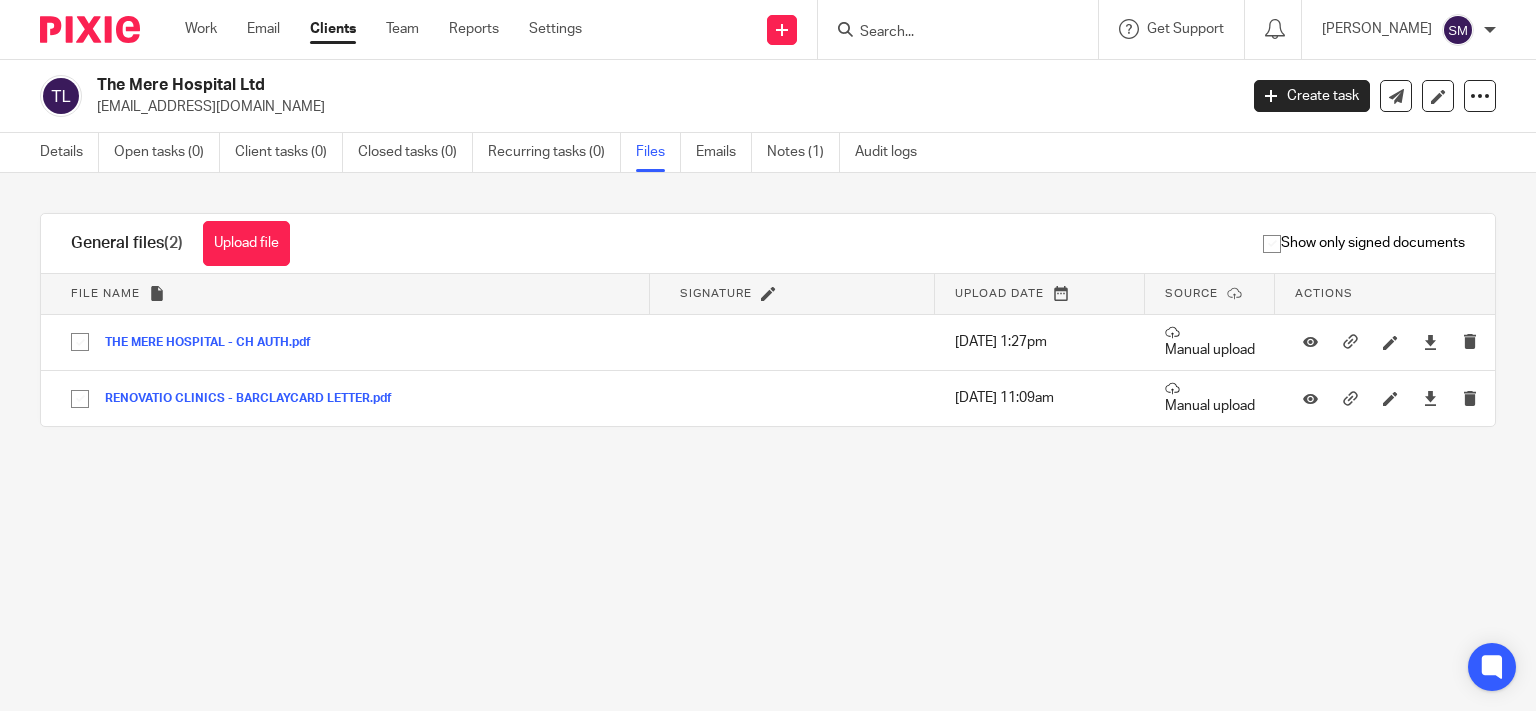 click on "Upload file" at bounding box center [246, 243] 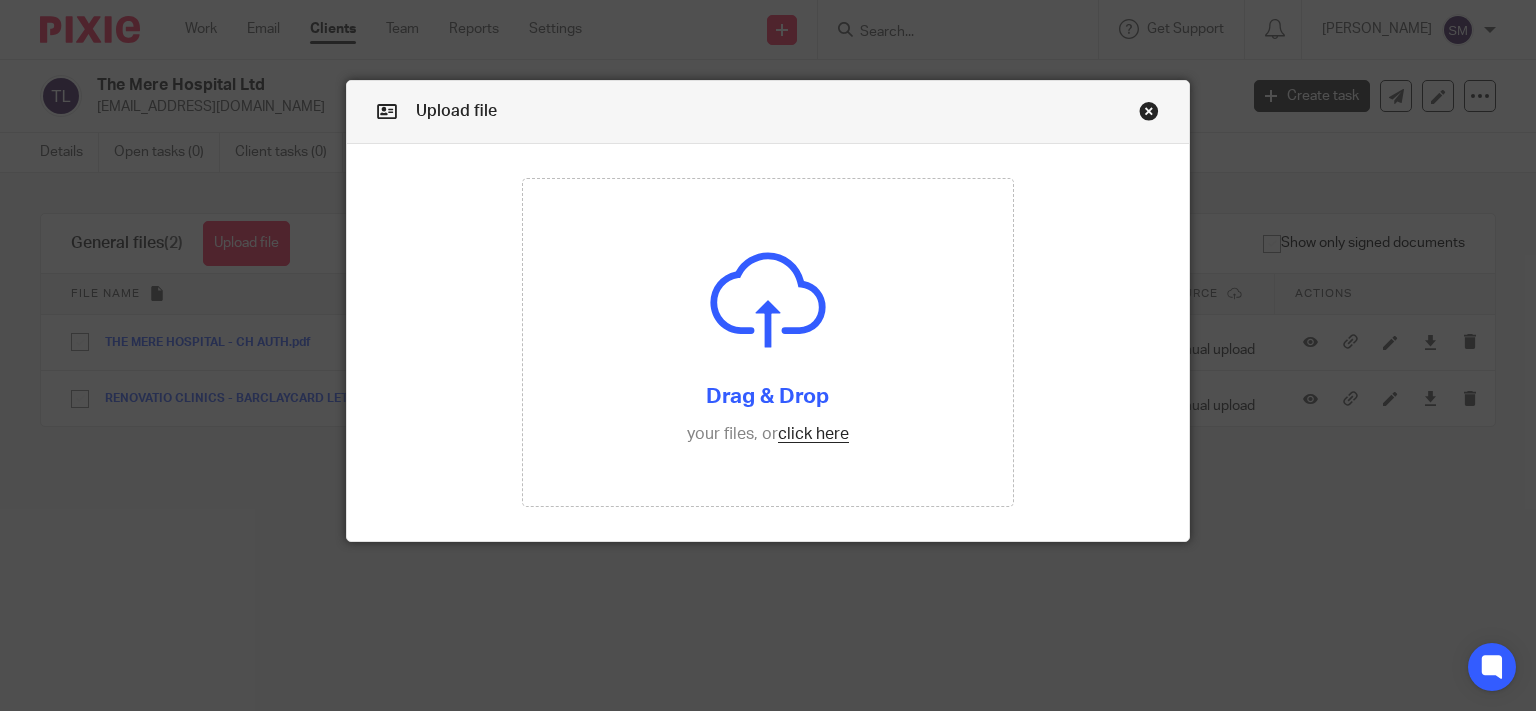 scroll, scrollTop: 0, scrollLeft: 0, axis: both 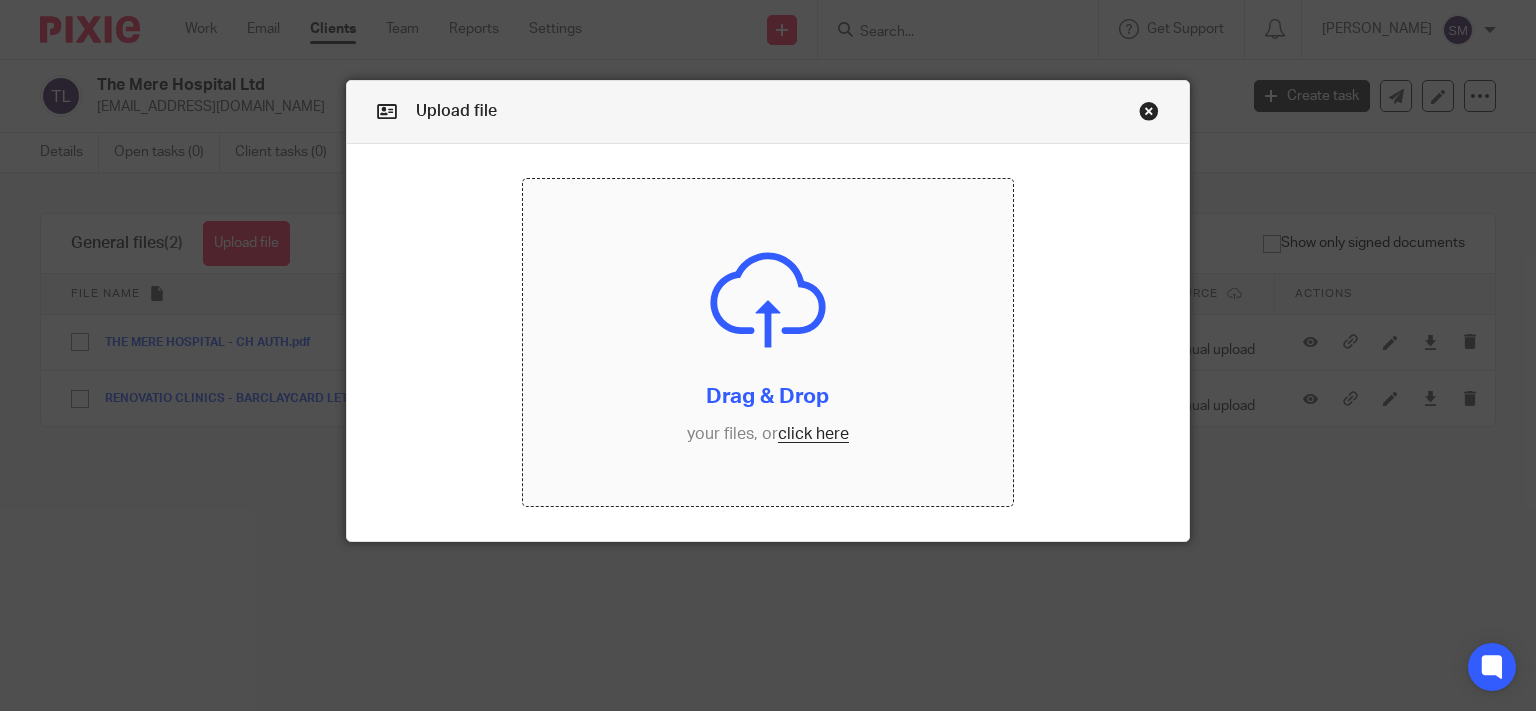 click at bounding box center [768, 342] 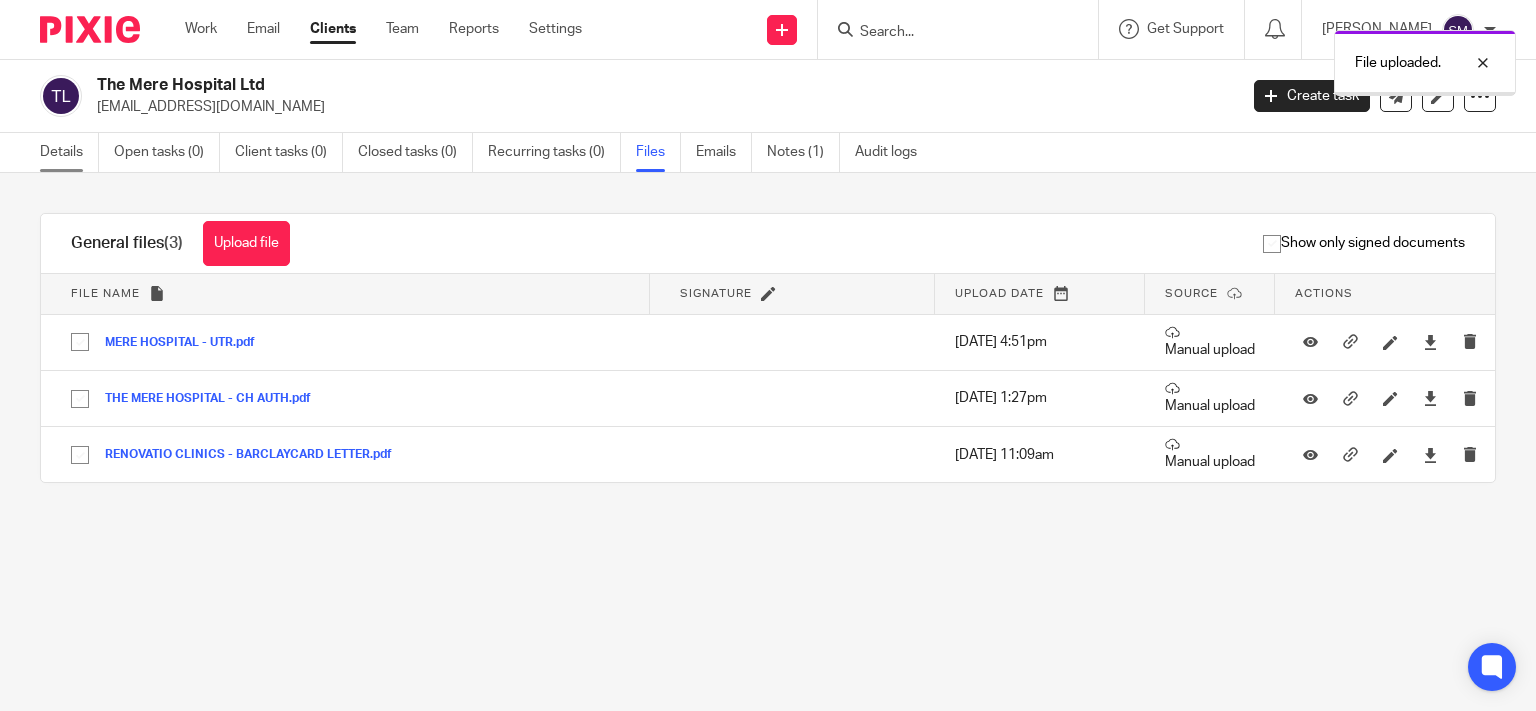 scroll, scrollTop: 0, scrollLeft: 0, axis: both 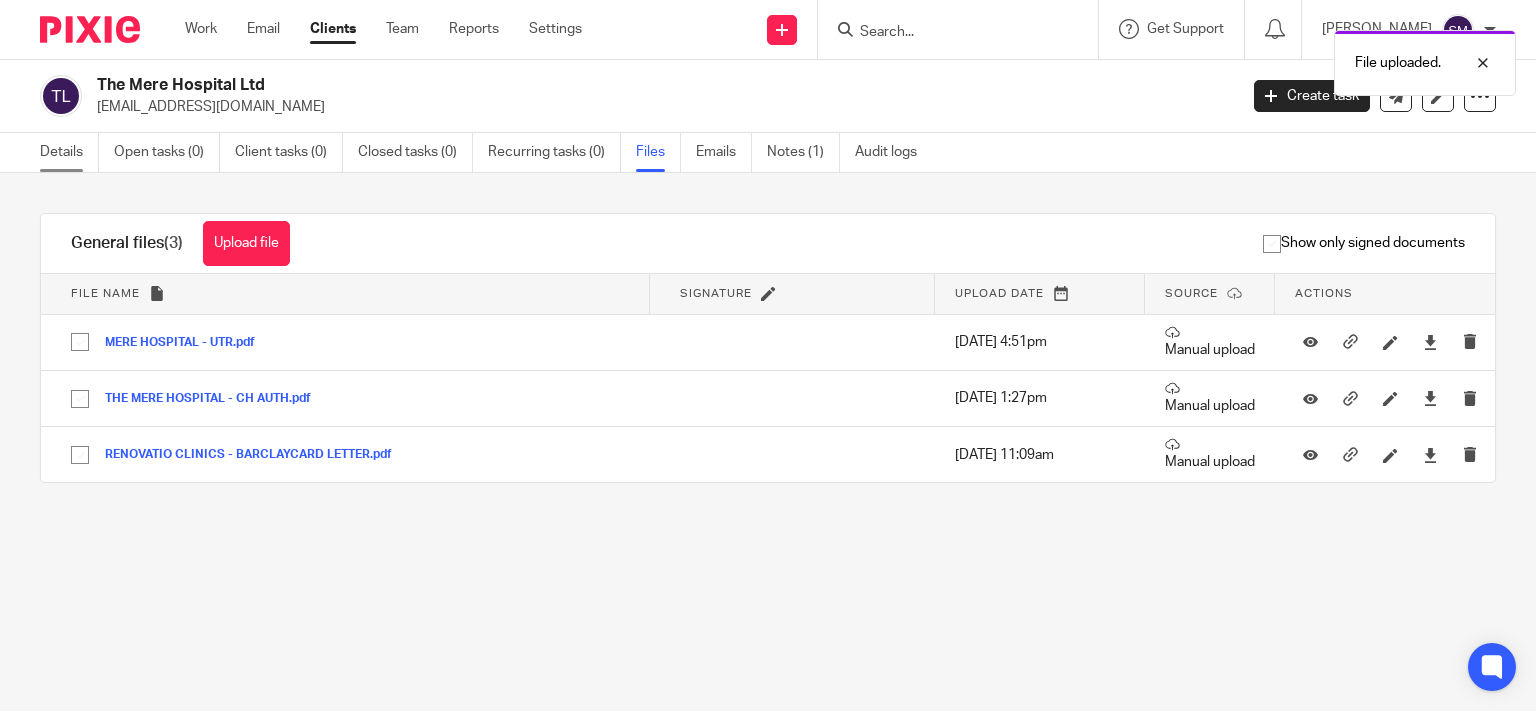 click on "Details" at bounding box center (69, 152) 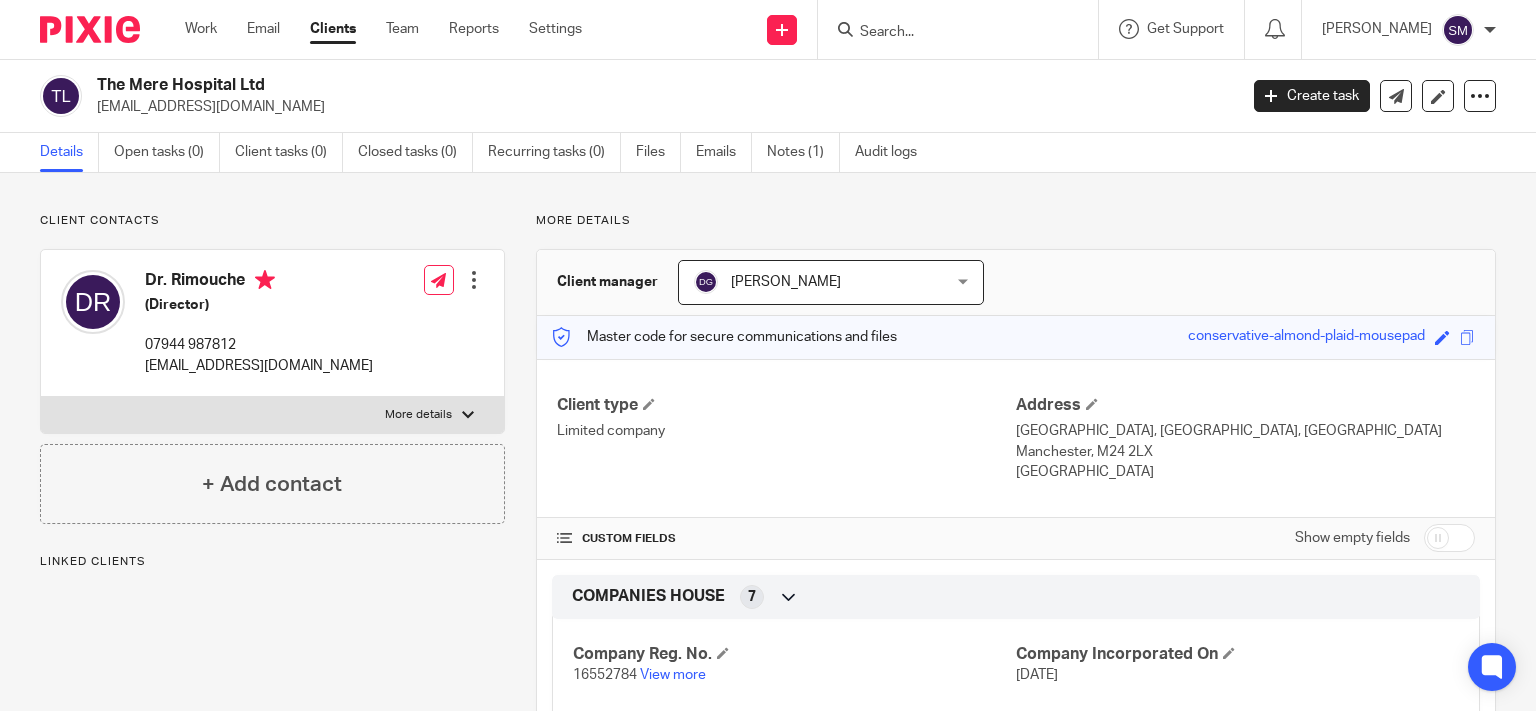 scroll, scrollTop: 0, scrollLeft: 0, axis: both 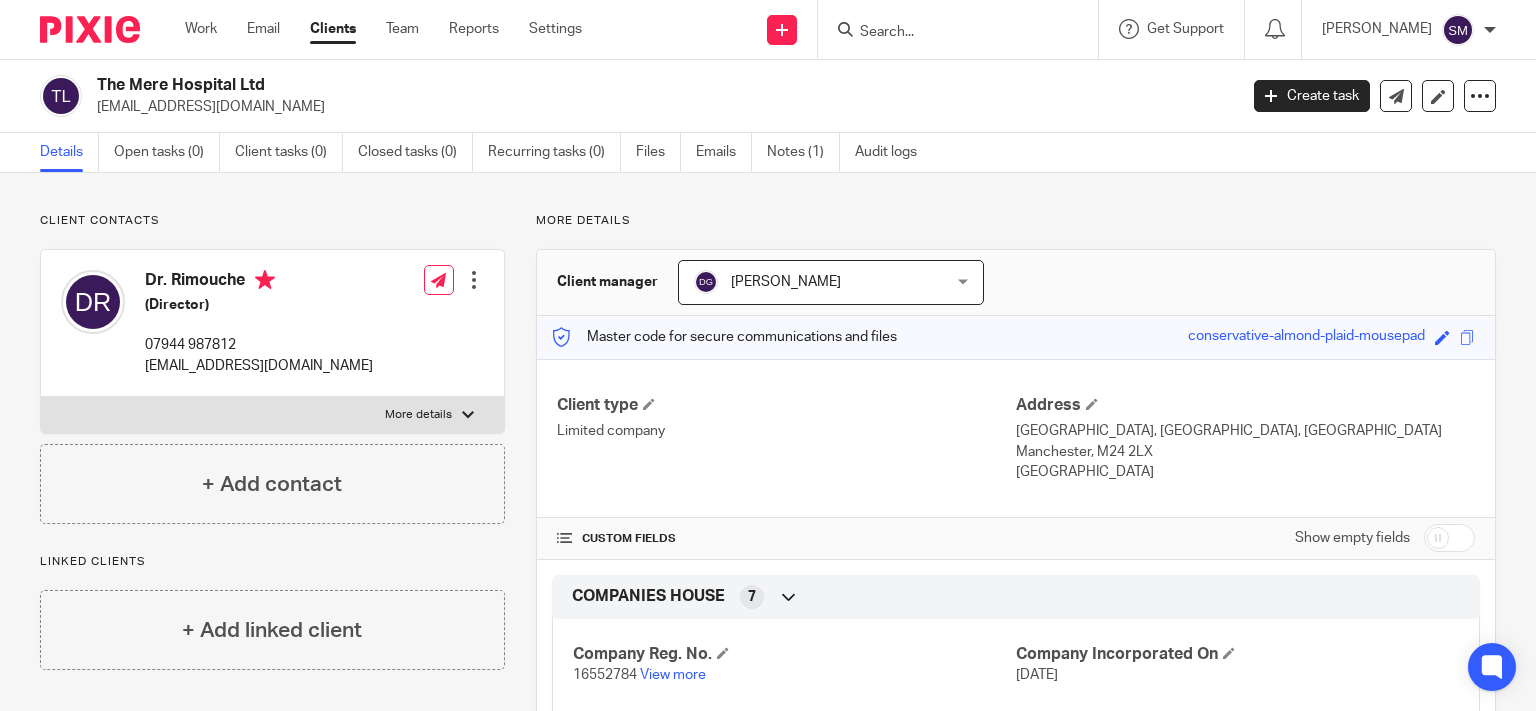 click at bounding box center [948, 33] 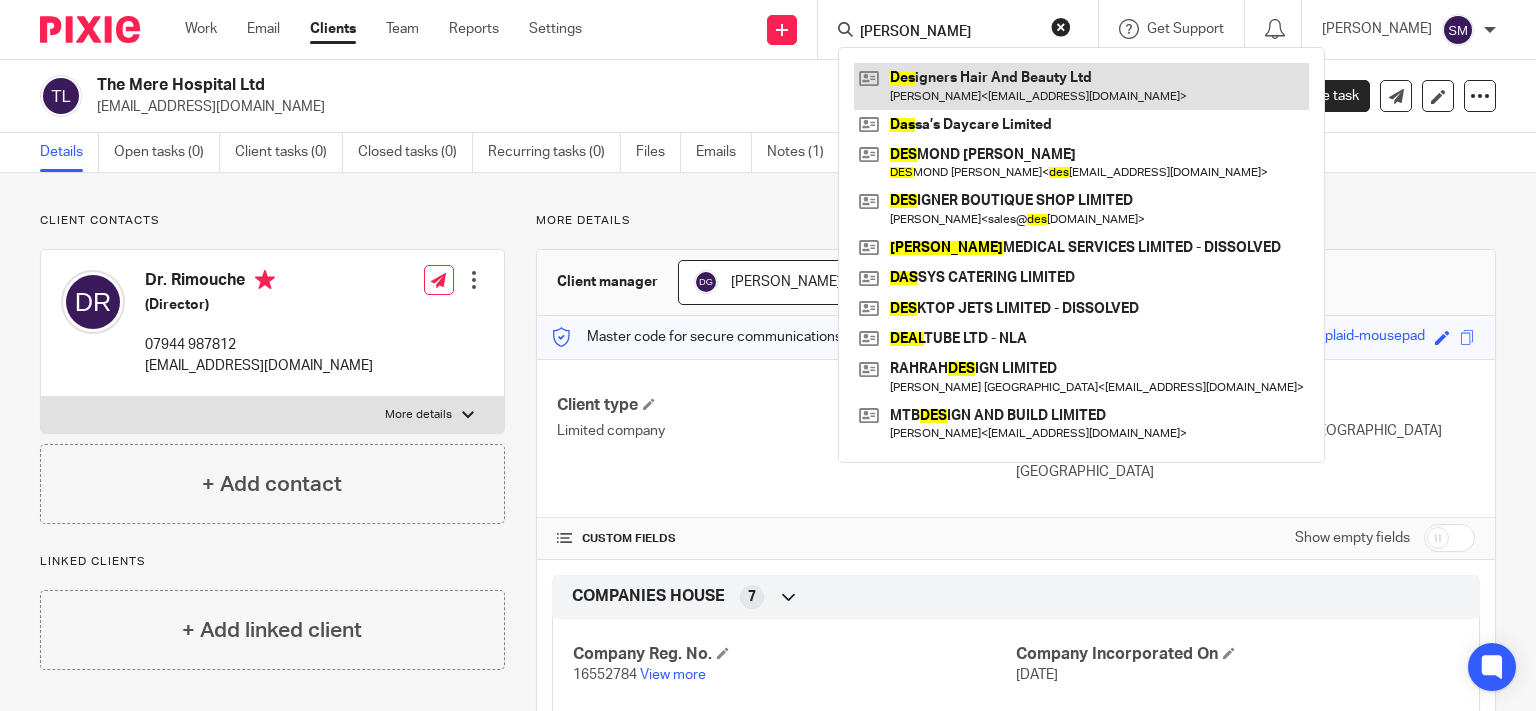 type on "DEAS" 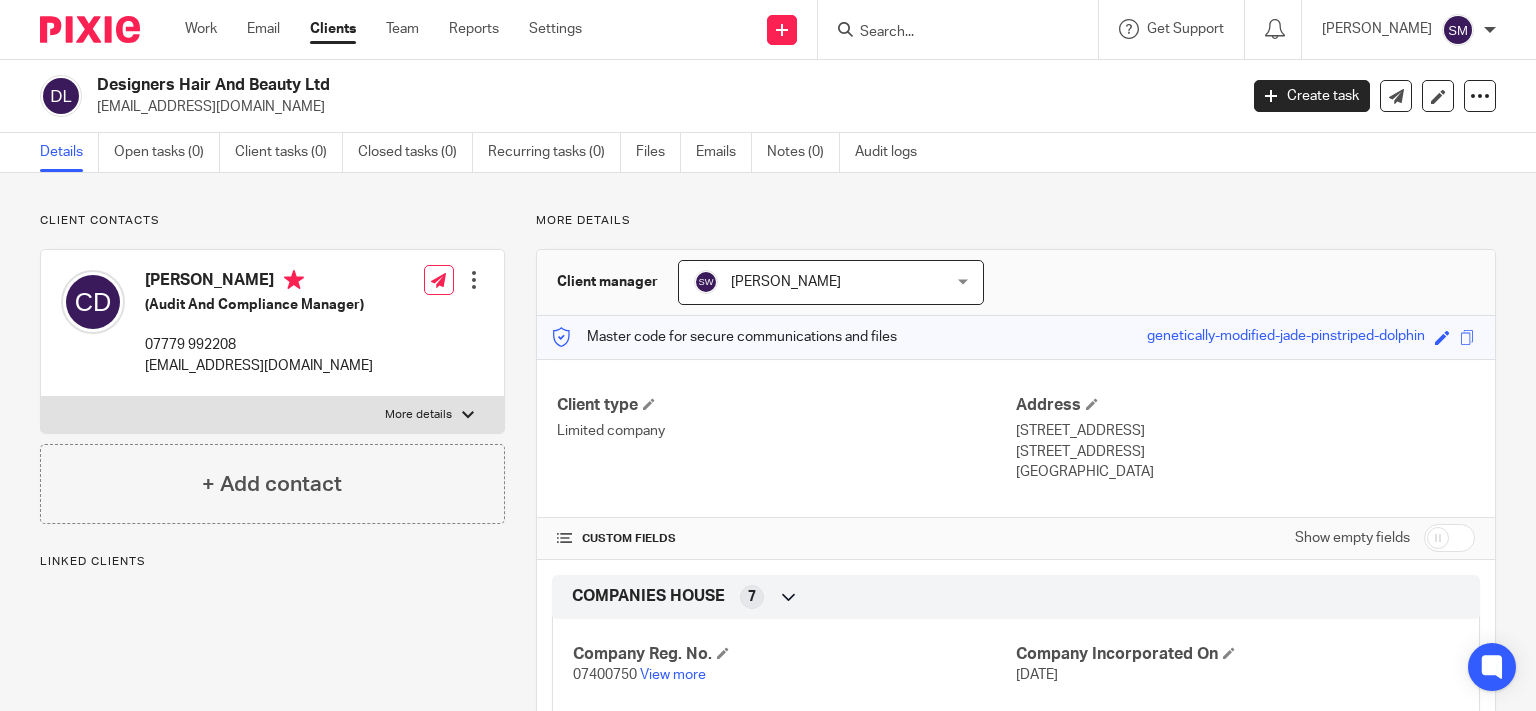 scroll, scrollTop: 0, scrollLeft: 0, axis: both 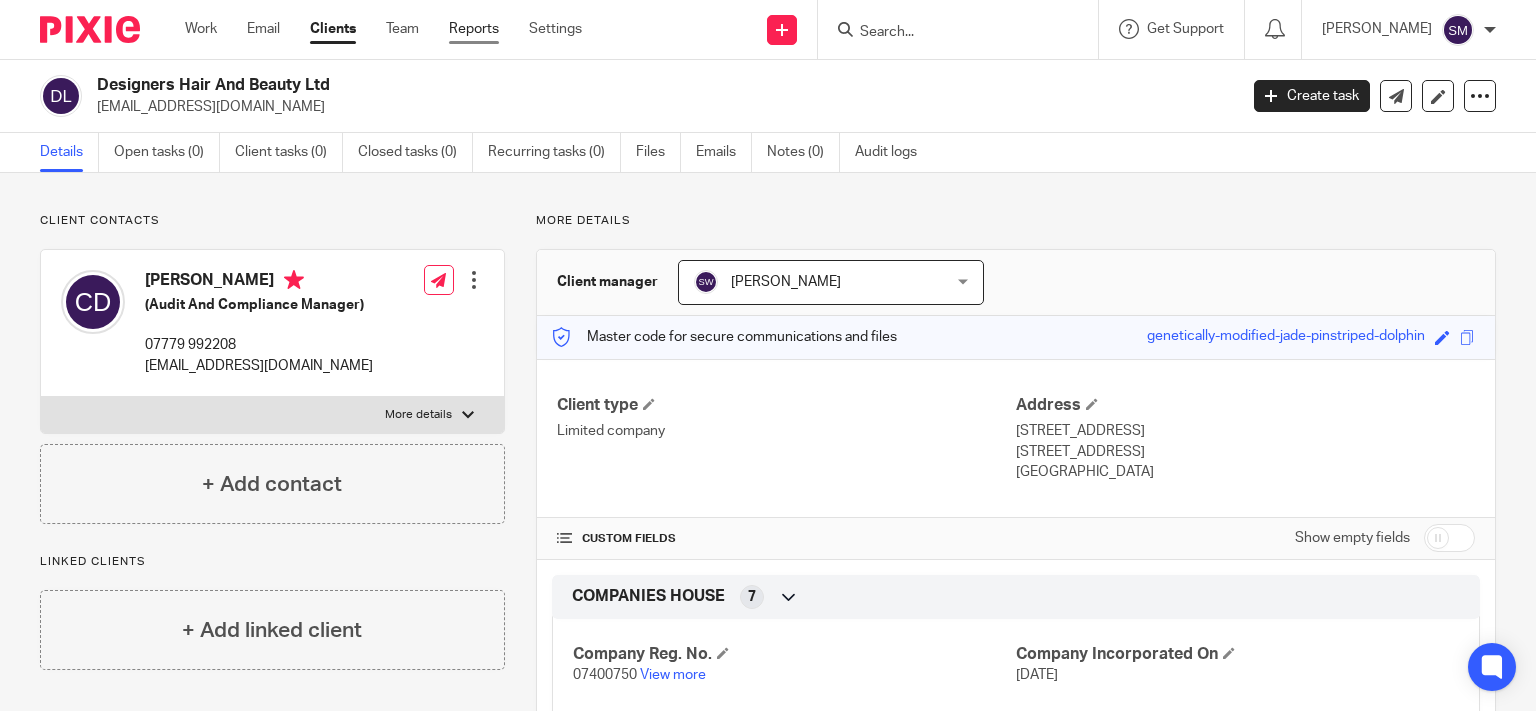 click on "Reports" at bounding box center (474, 29) 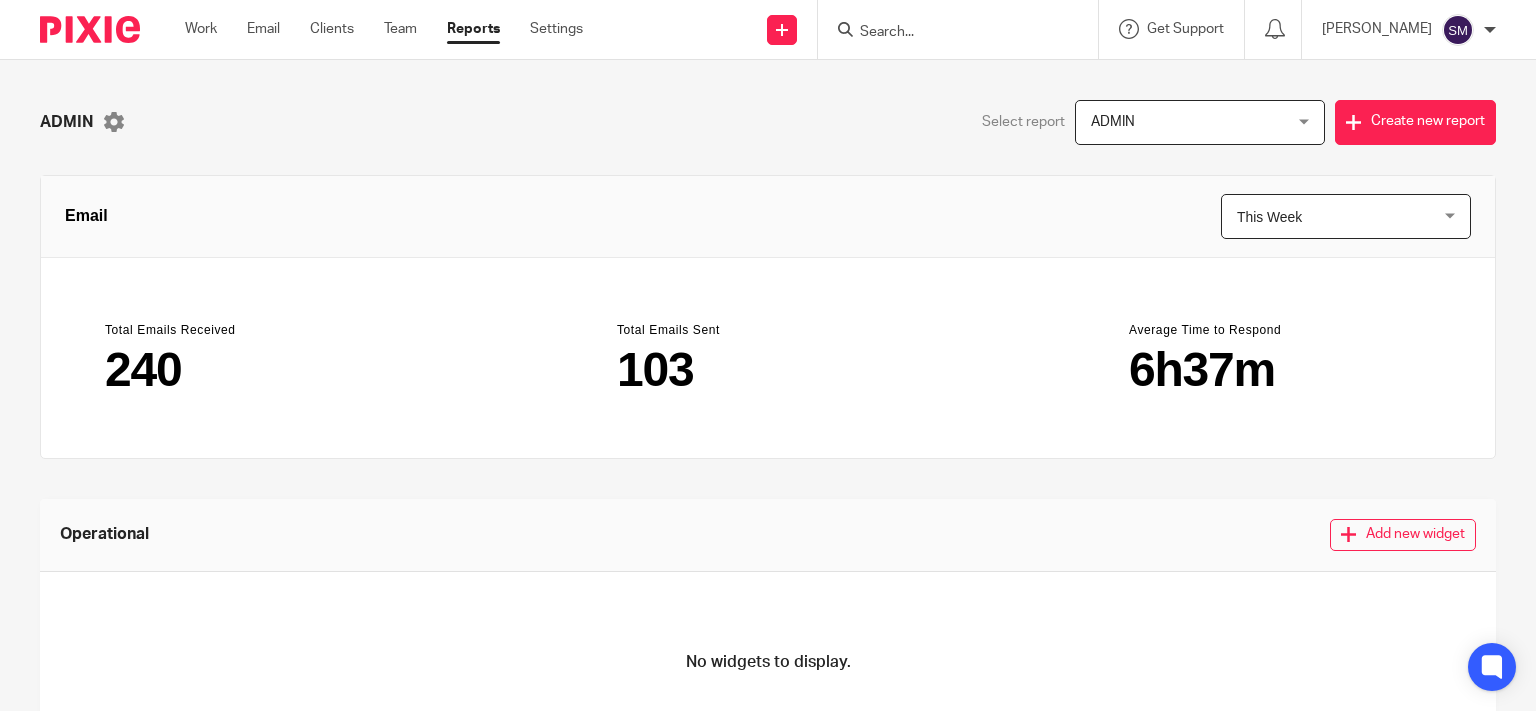 scroll, scrollTop: 0, scrollLeft: 0, axis: both 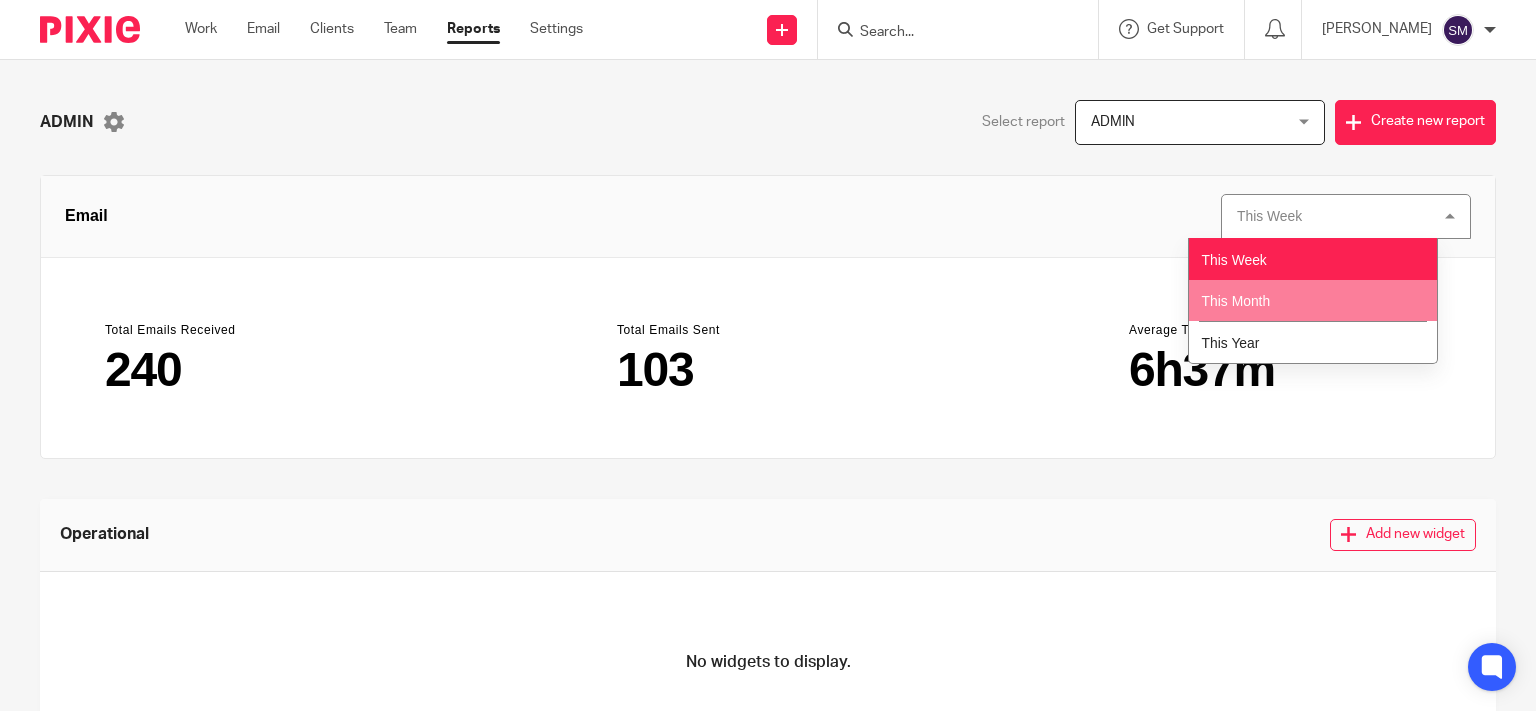 click on "This Month" at bounding box center (1313, 301) 